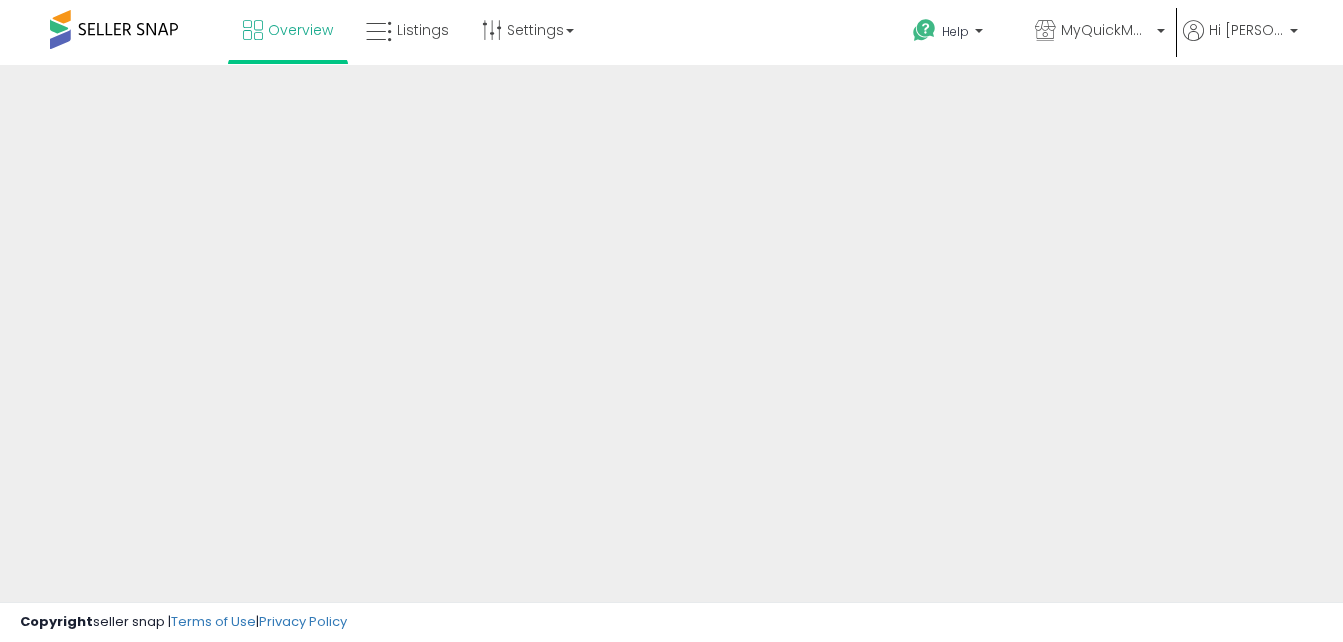scroll, scrollTop: 0, scrollLeft: 0, axis: both 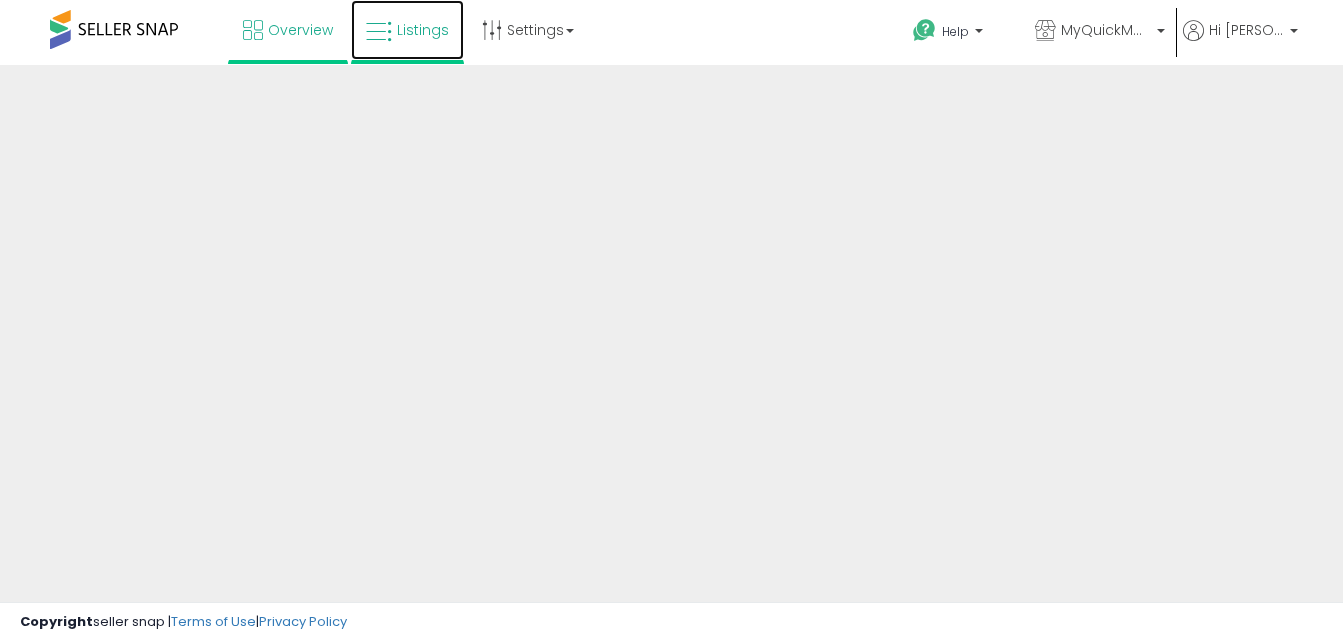 click on "Listings" at bounding box center [423, 30] 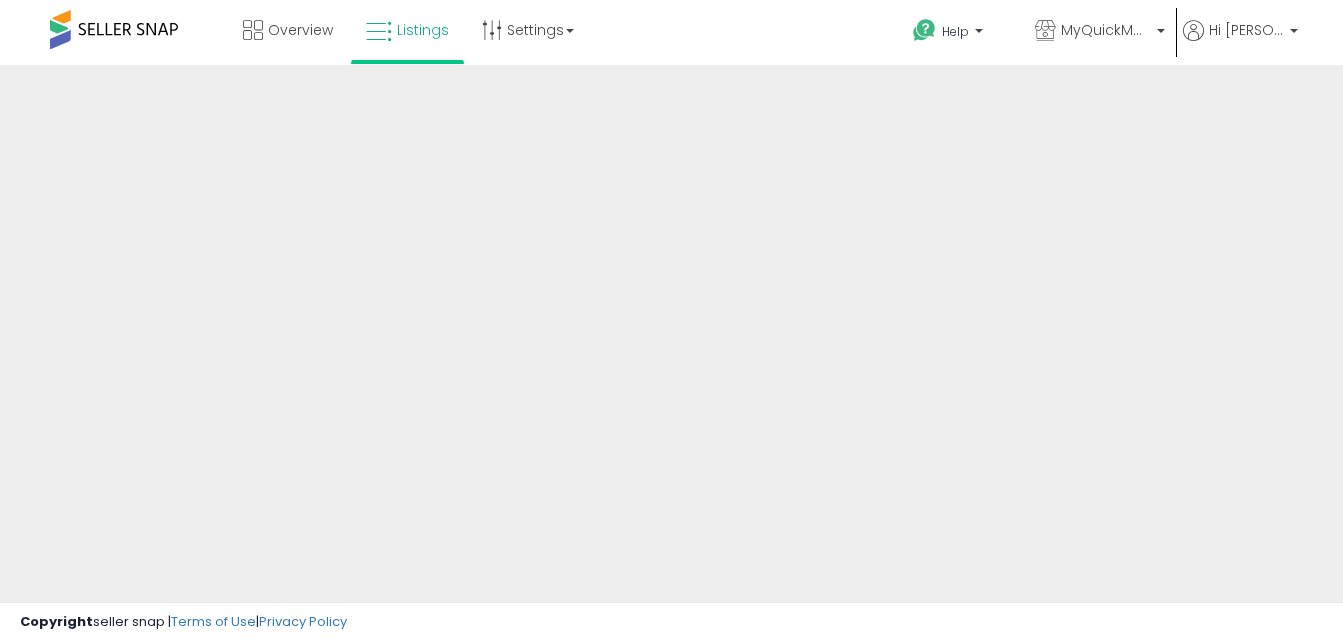 scroll, scrollTop: 0, scrollLeft: 0, axis: both 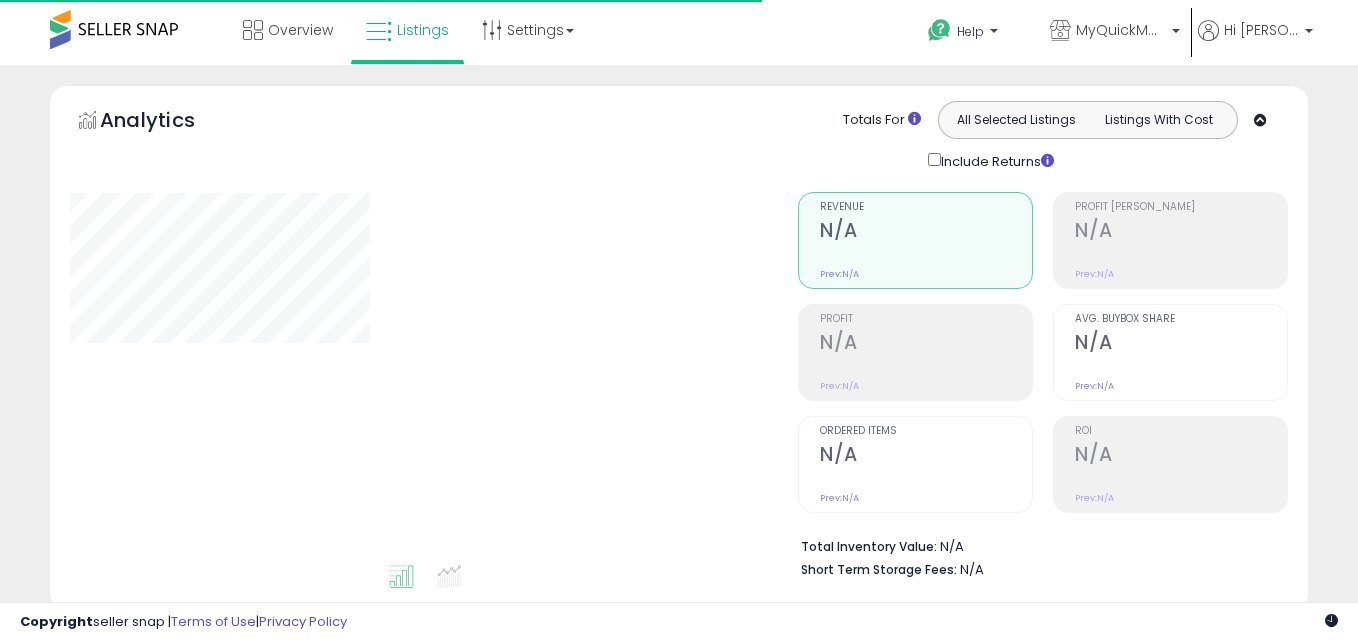 type on "**********" 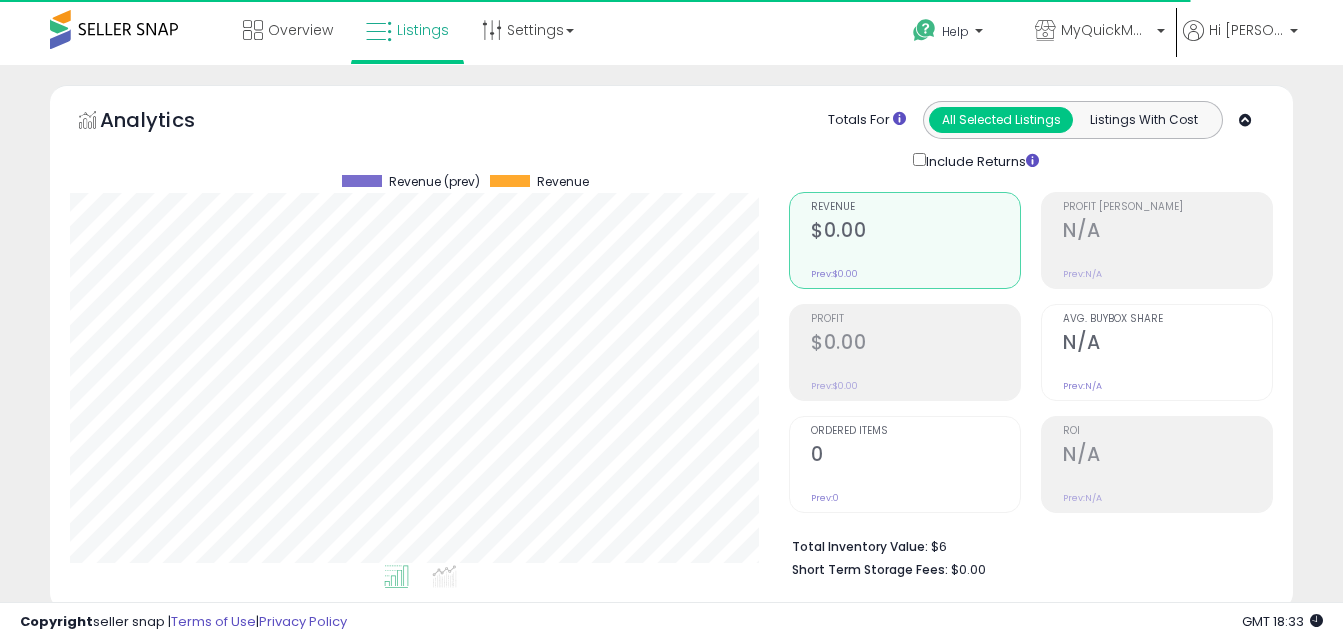 scroll, scrollTop: 999590, scrollLeft: 999281, axis: both 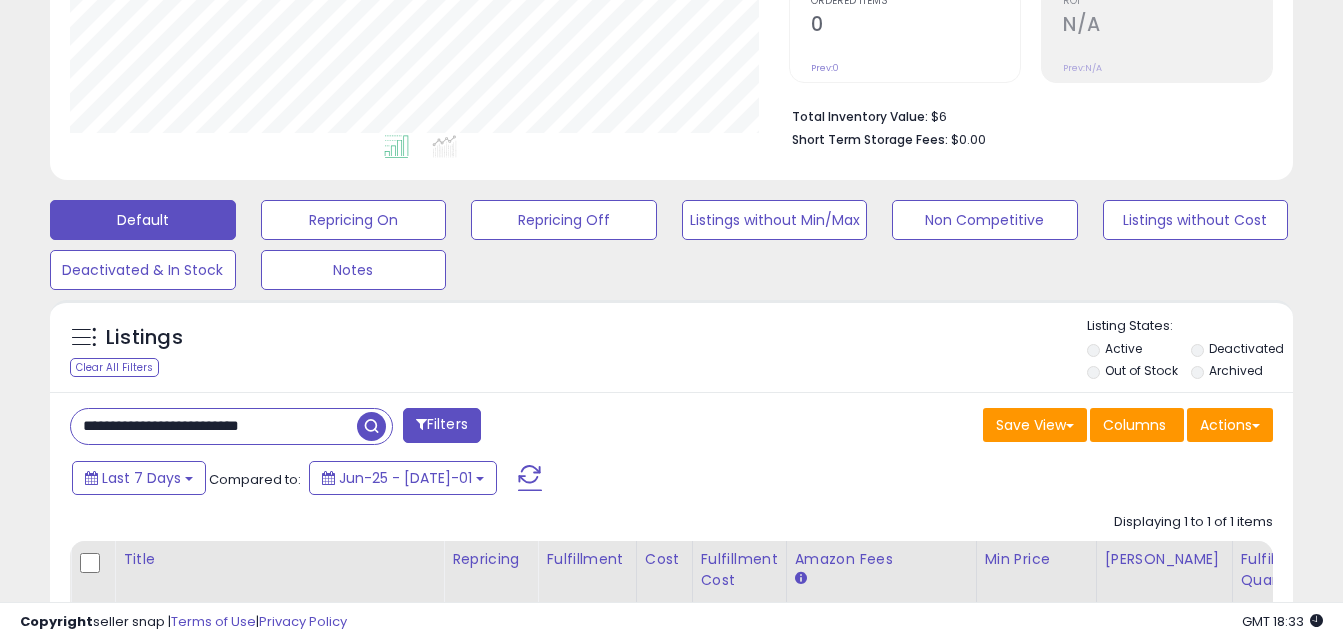 drag, startPoint x: 86, startPoint y: 424, endPoint x: 495, endPoint y: 416, distance: 409.07825 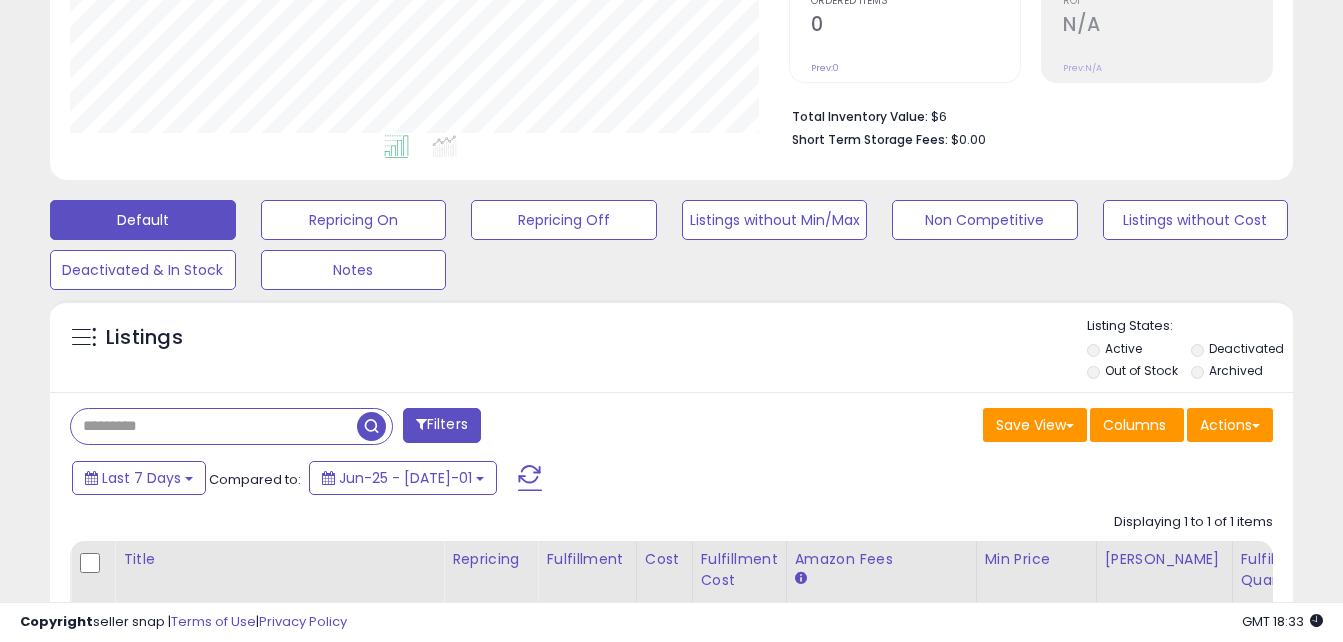 click at bounding box center [371, 426] 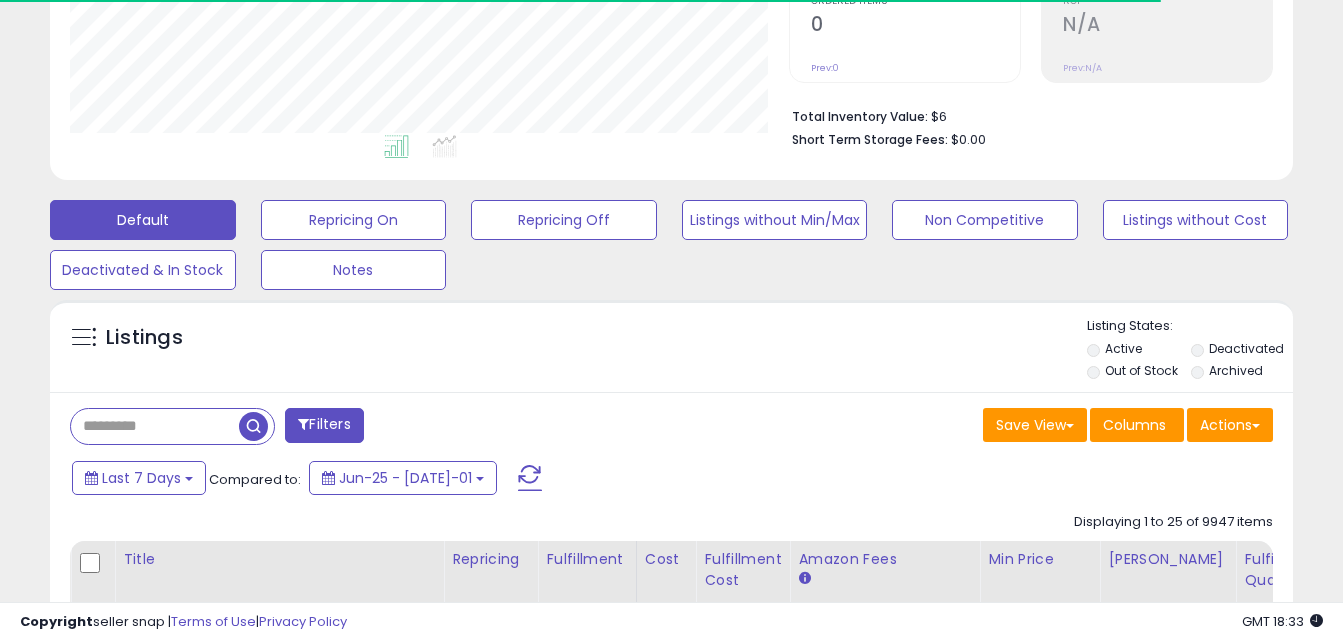 scroll, scrollTop: 410, scrollLeft: 720, axis: both 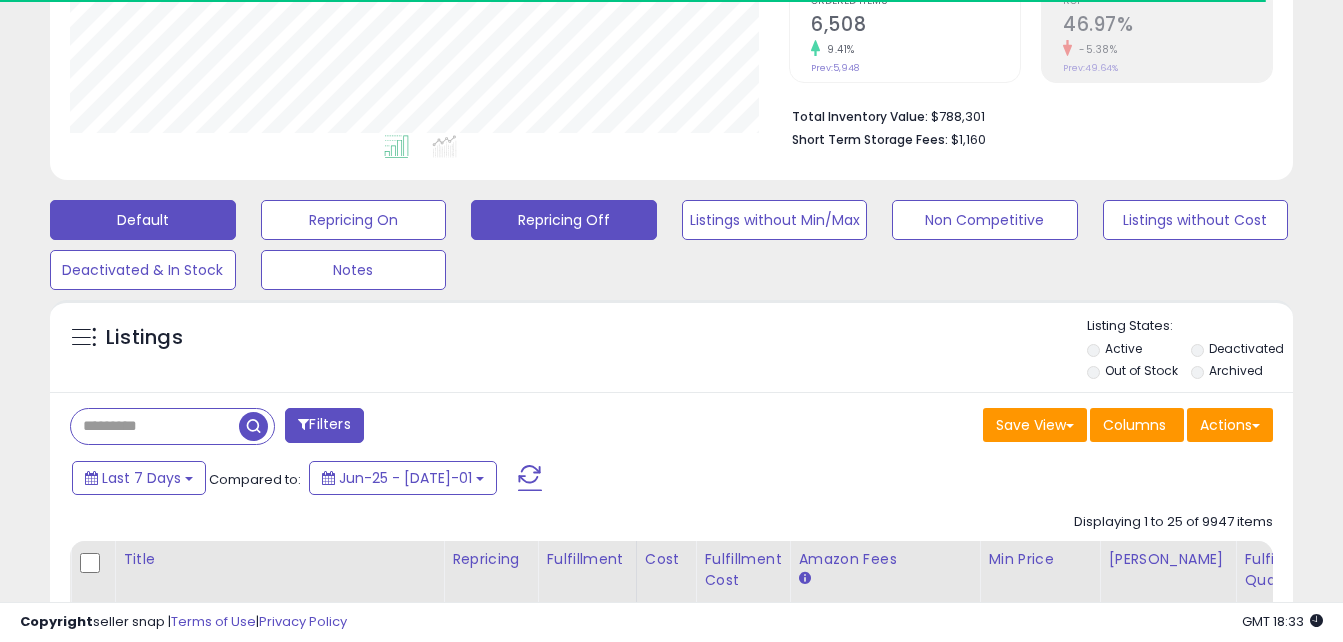 click on "Repricing Off" at bounding box center (354, 220) 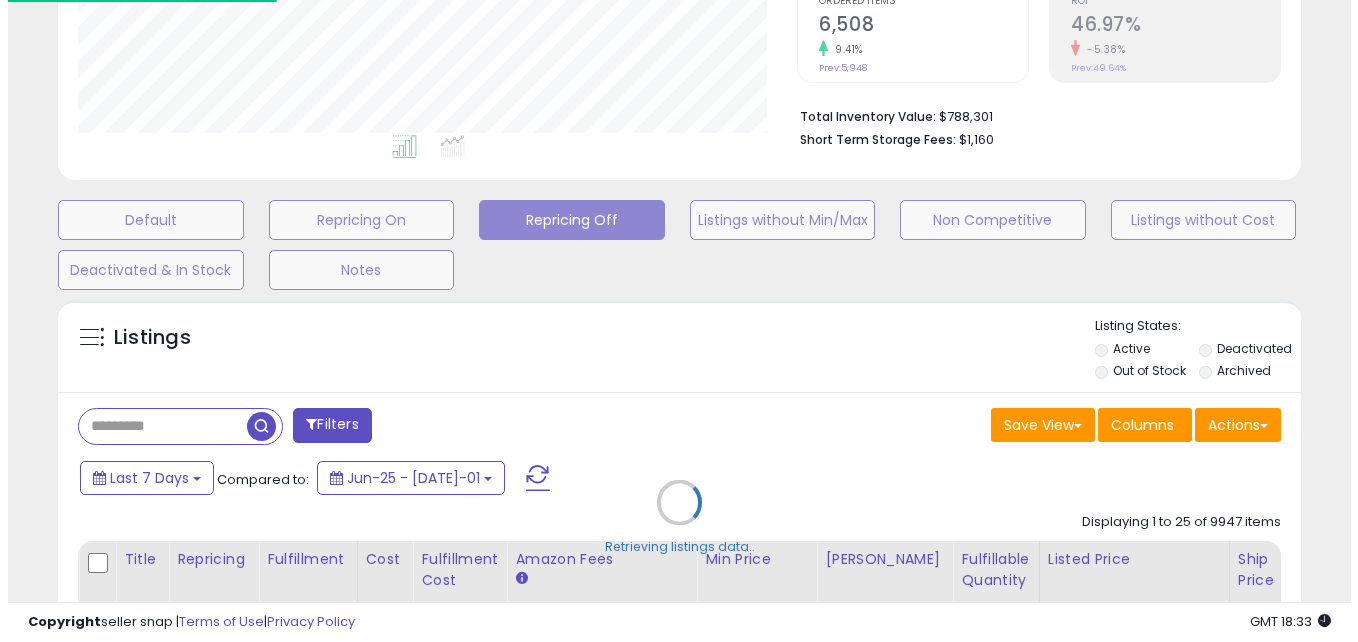 scroll, scrollTop: 999590, scrollLeft: 999272, axis: both 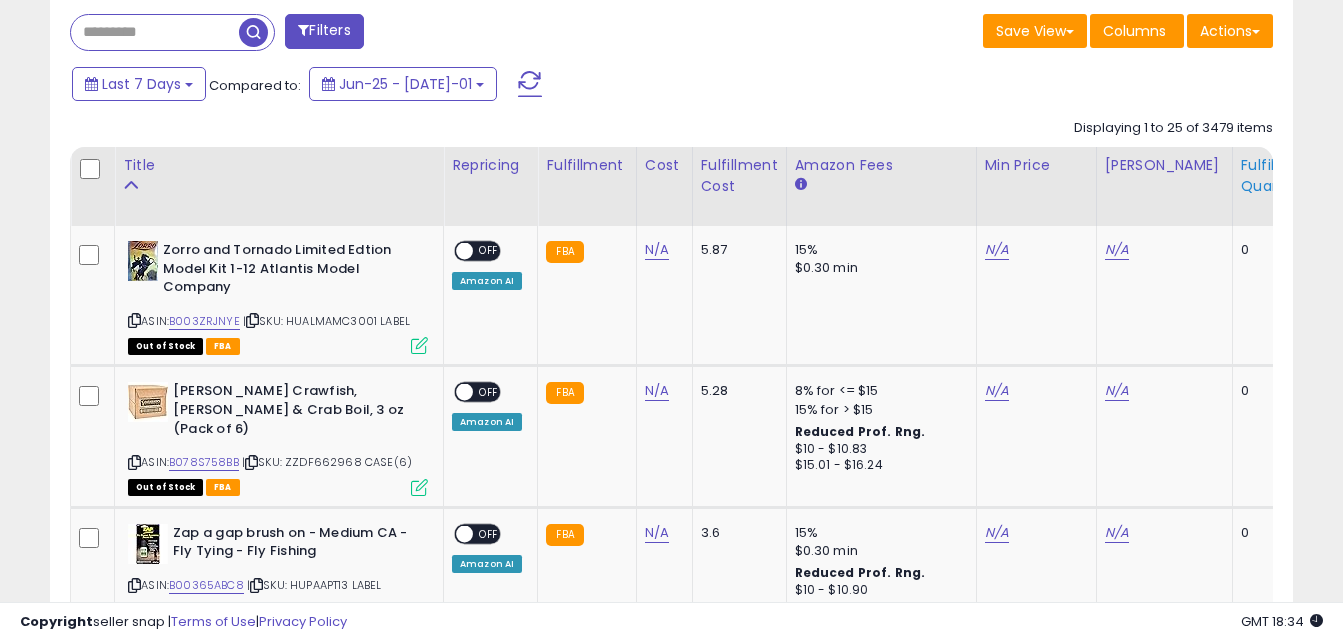 click on "Fulfillable Quantity" at bounding box center (1275, 176) 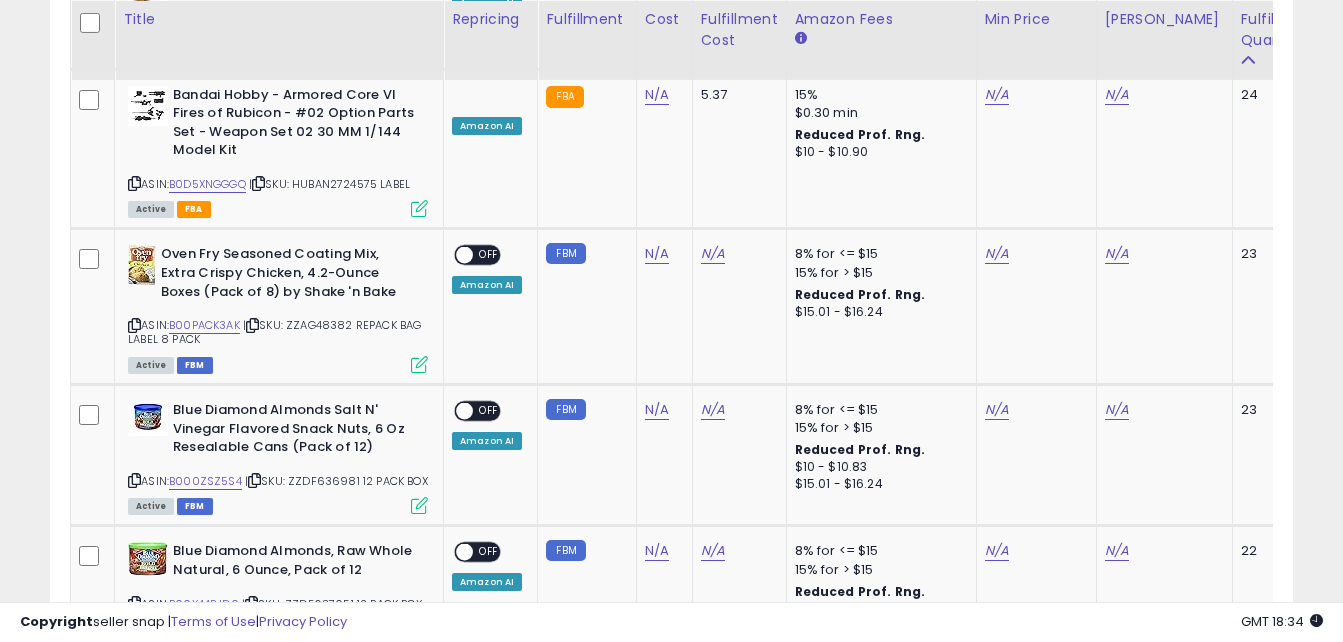 scroll, scrollTop: 2247, scrollLeft: 0, axis: vertical 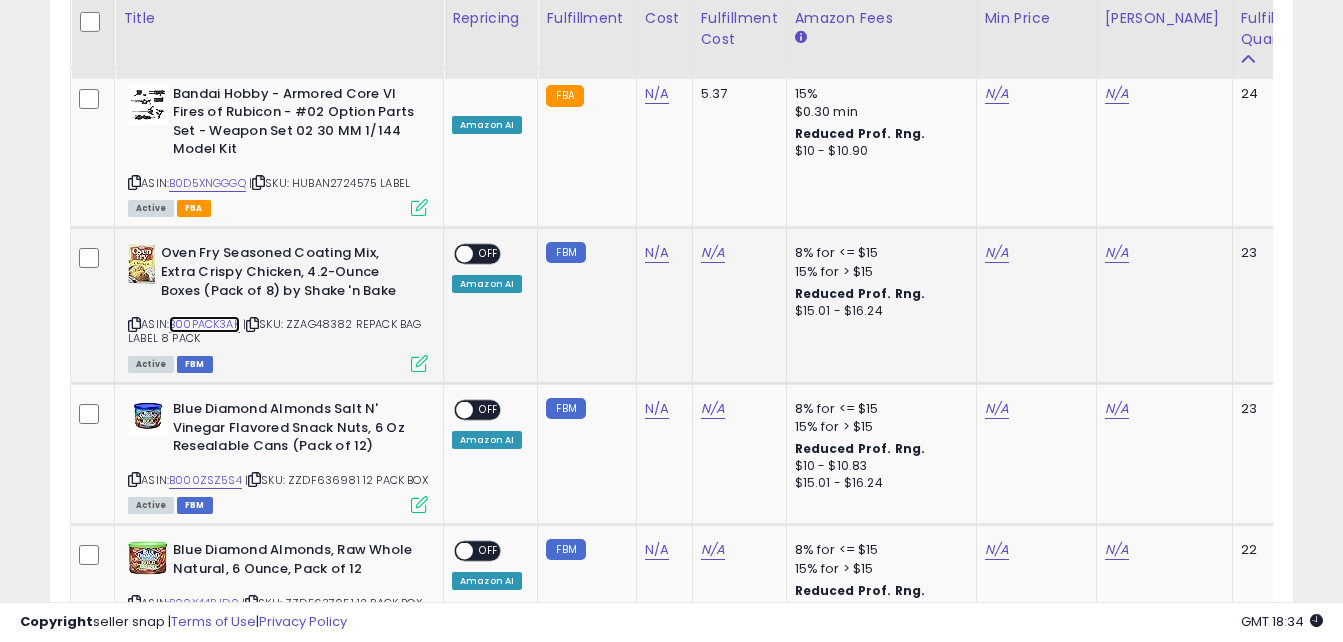 click on "B00PACK3AK" at bounding box center [204, 324] 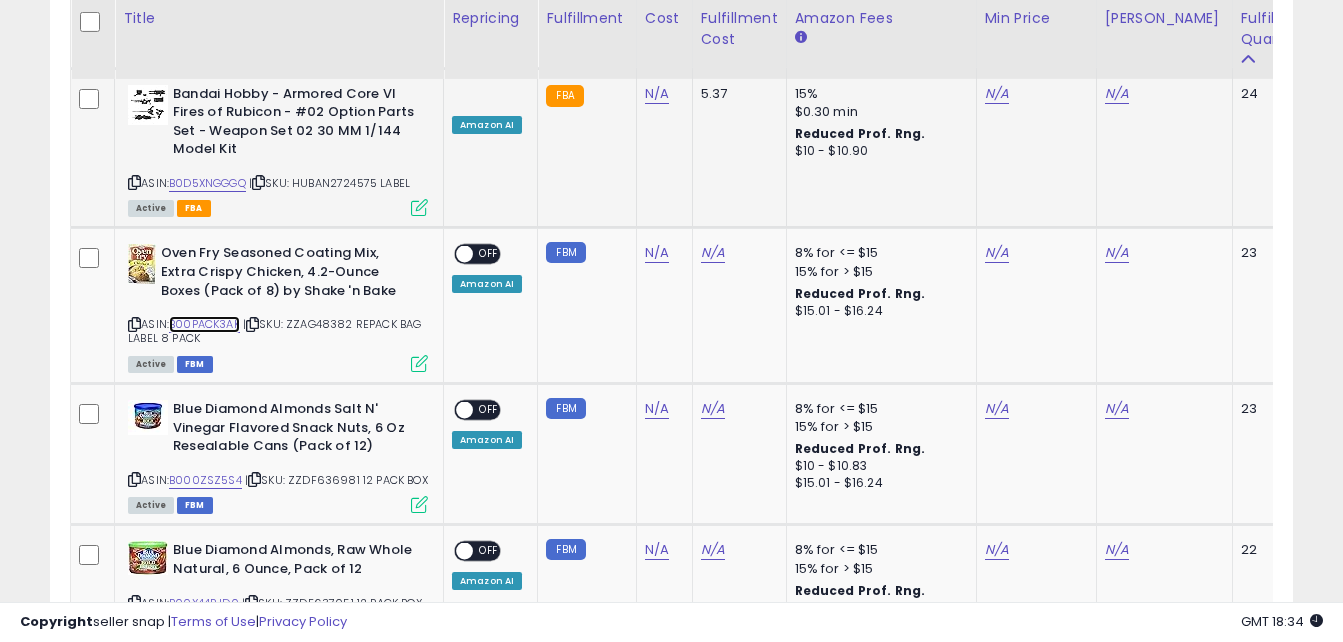 scroll, scrollTop: 0, scrollLeft: 570, axis: horizontal 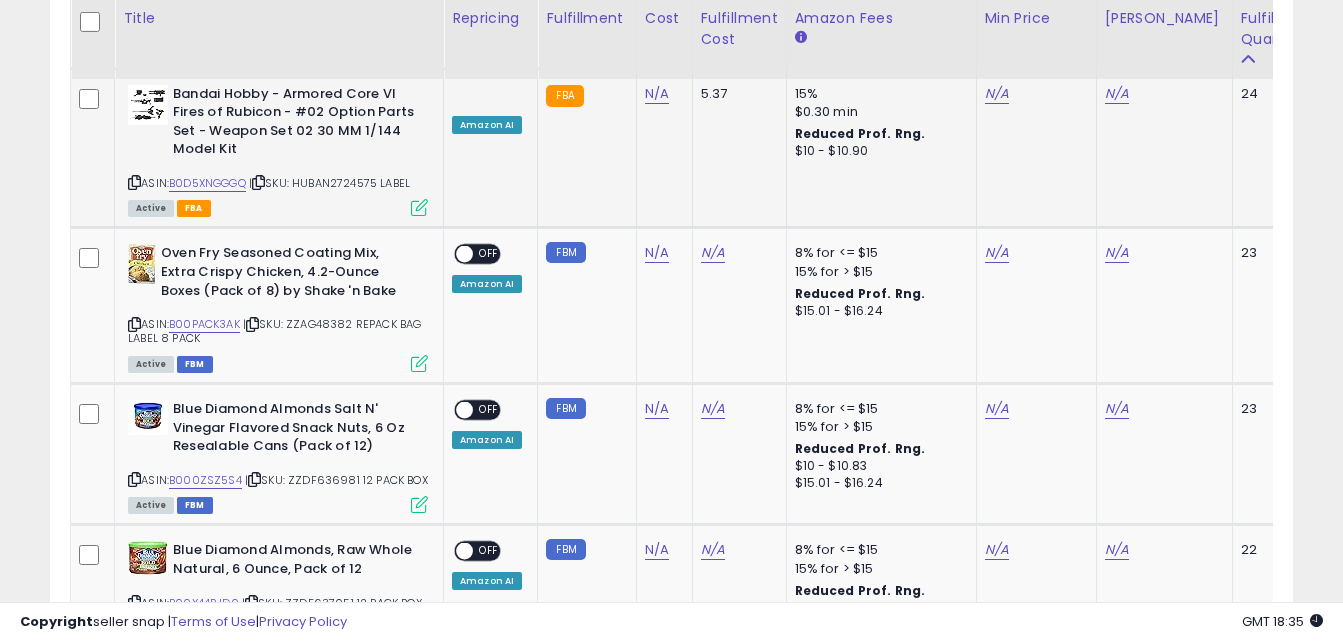 click on "15% $0.30 min Reduced Prof. Rng. $10 - $10.90" 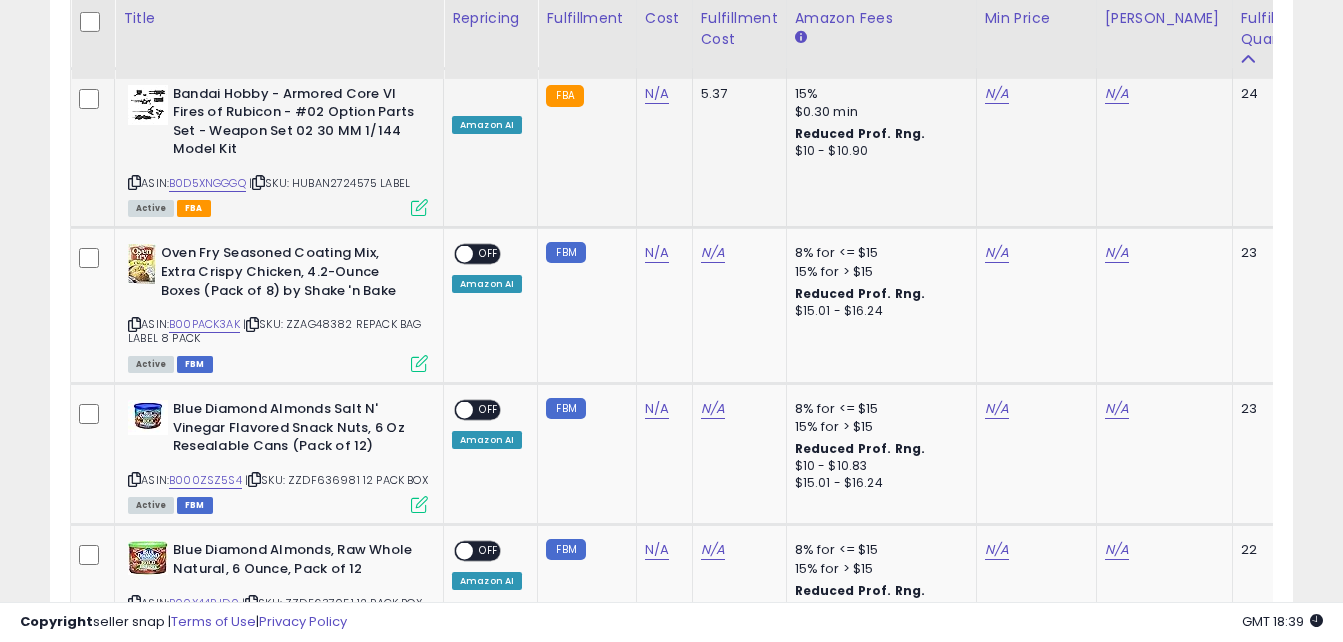 click on "15% $0.30 min Reduced Prof. Rng. $10 - $10.90" 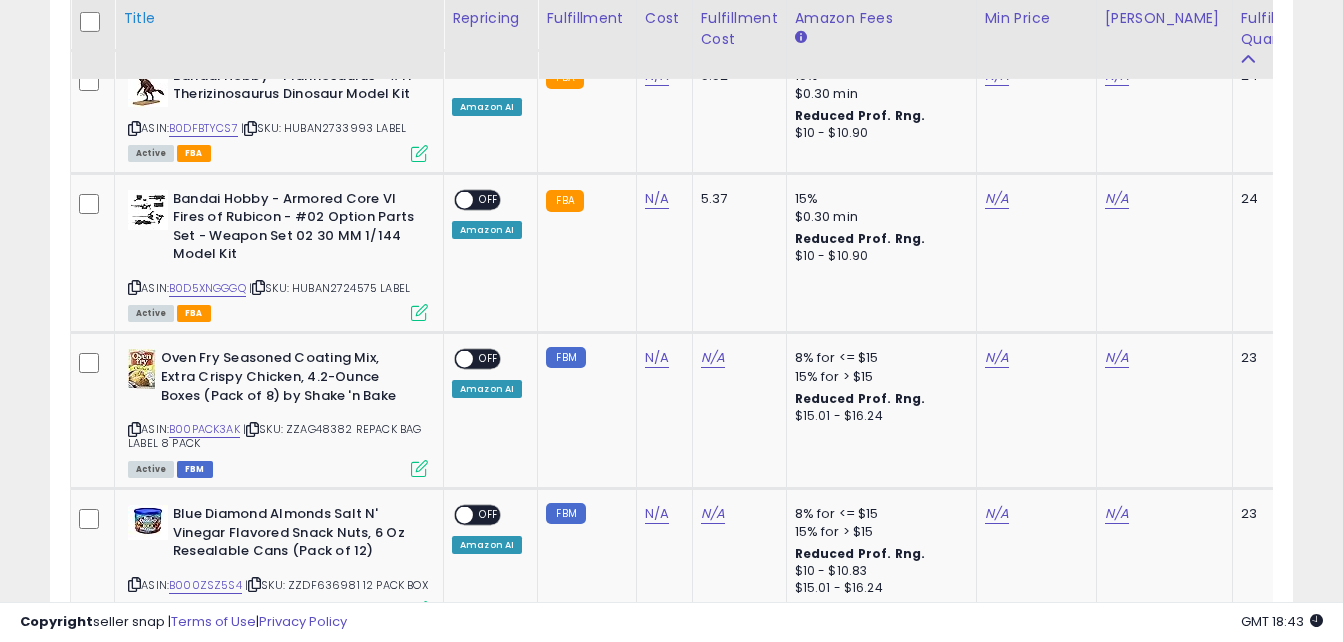 scroll, scrollTop: 2132, scrollLeft: 0, axis: vertical 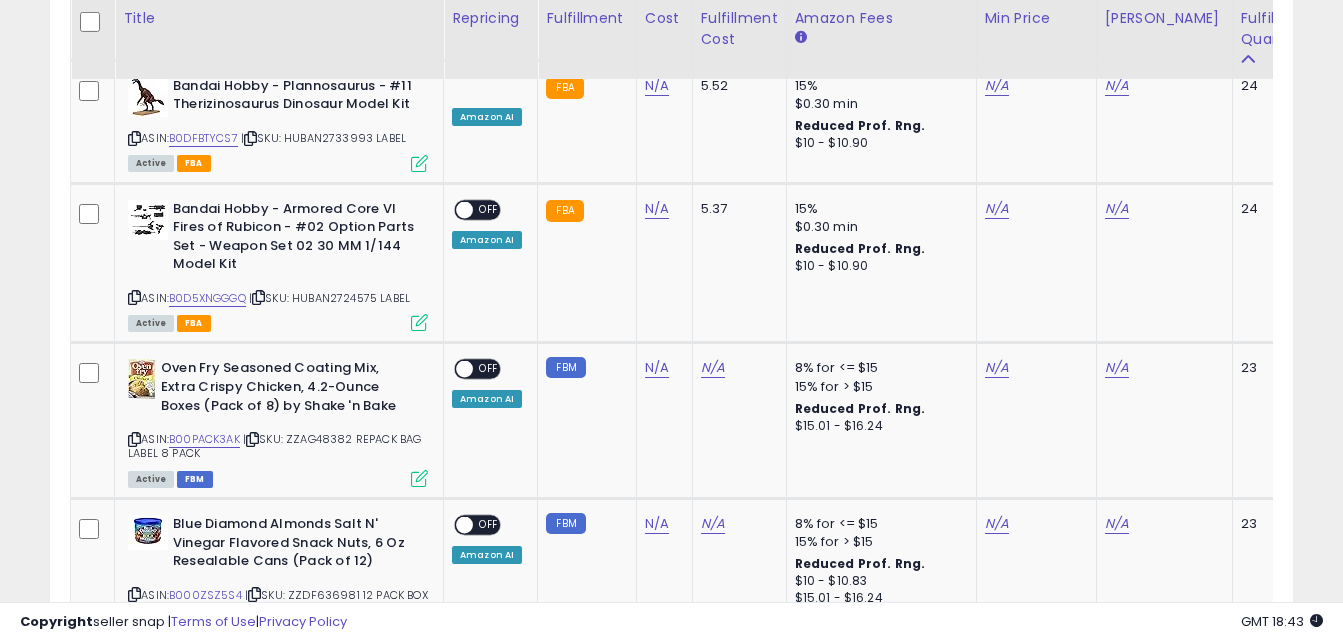drag, startPoint x: 247, startPoint y: 281, endPoint x: 17, endPoint y: 147, distance: 266.1879 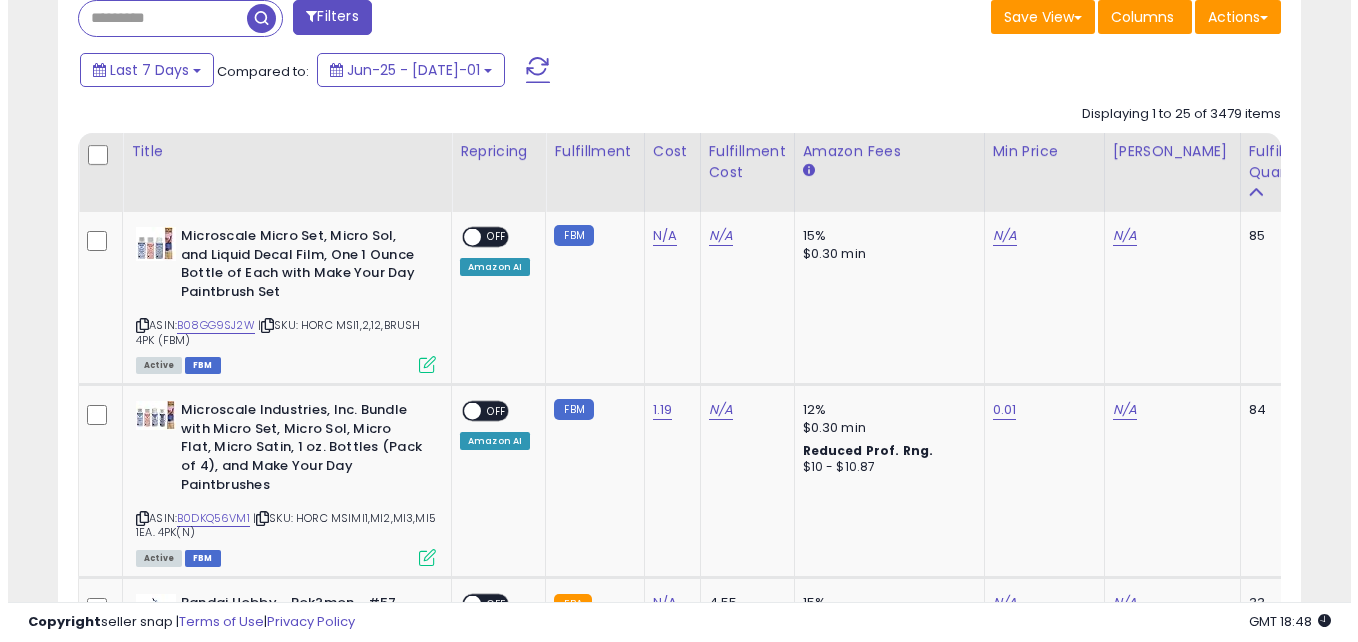 scroll, scrollTop: 839, scrollLeft: 0, axis: vertical 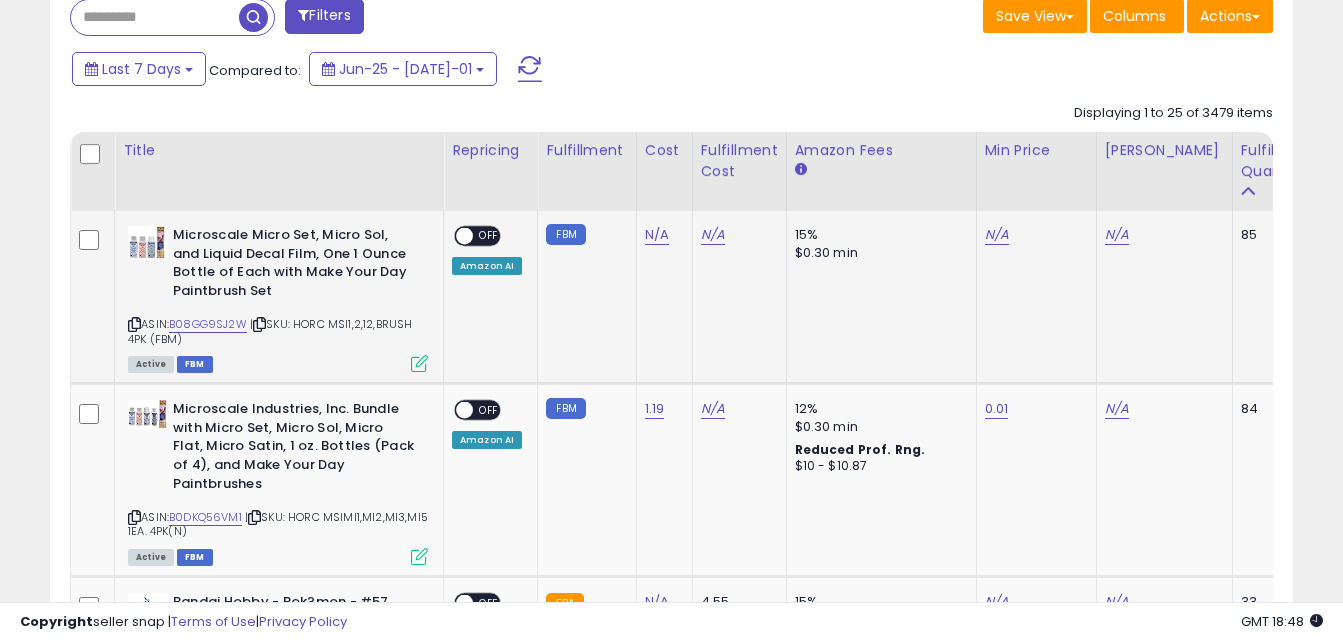 click on "Microscale Micro Set, Micro Sol, and Liquid Decal Film, One 1 Ounce Bottle of Each with Make Your Day Paintbrush Set  ASIN:  B08GG9SJ2W    |   SKU: HORC MSI1,2,12,BRUSH 4PK (FBM) Active FBM" 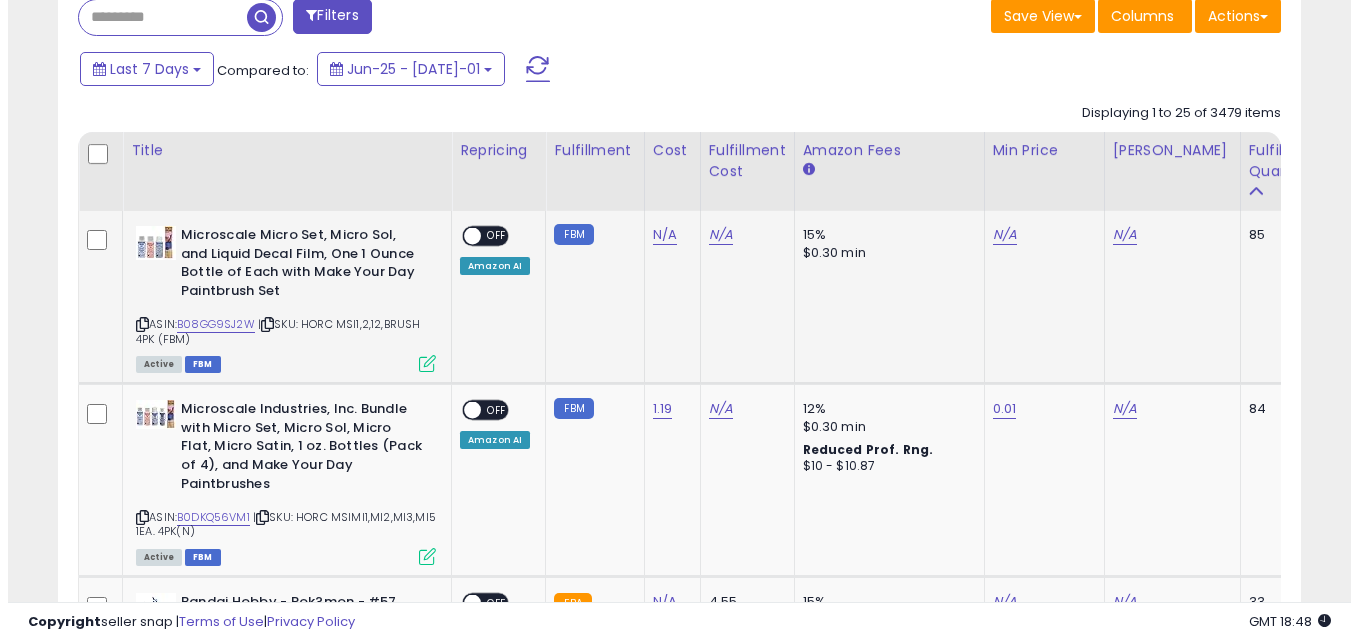 scroll, scrollTop: 999590, scrollLeft: 999272, axis: both 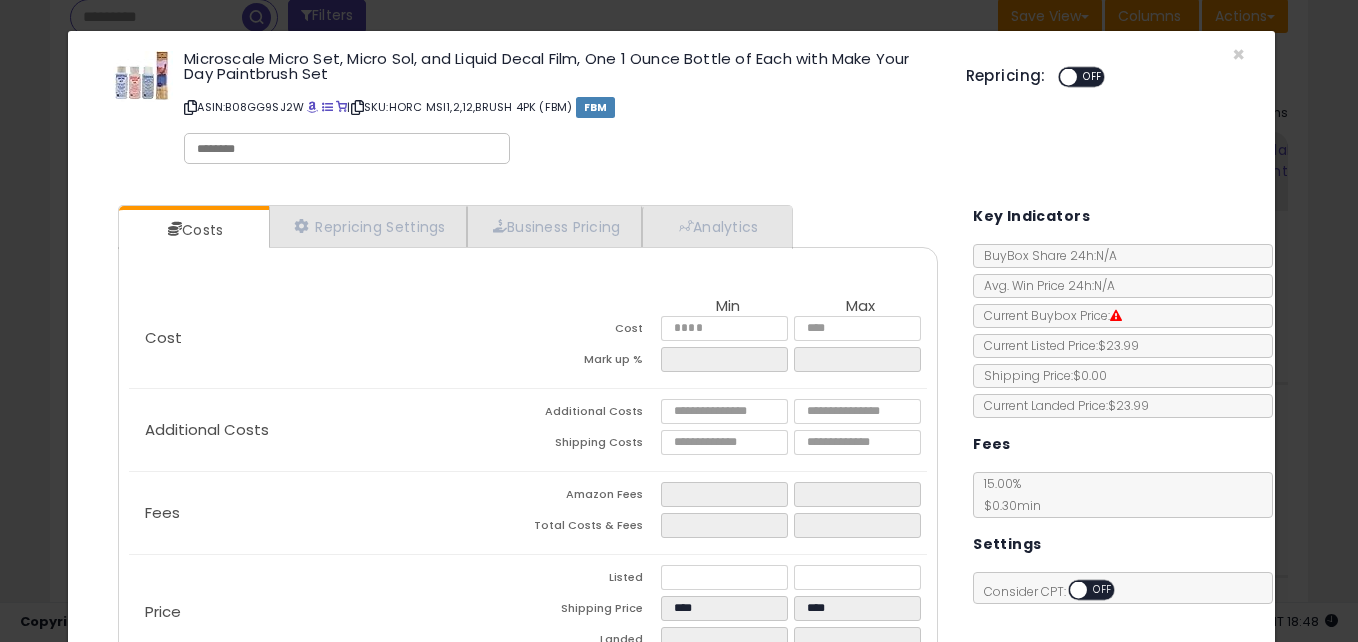 click at bounding box center (347, 149) 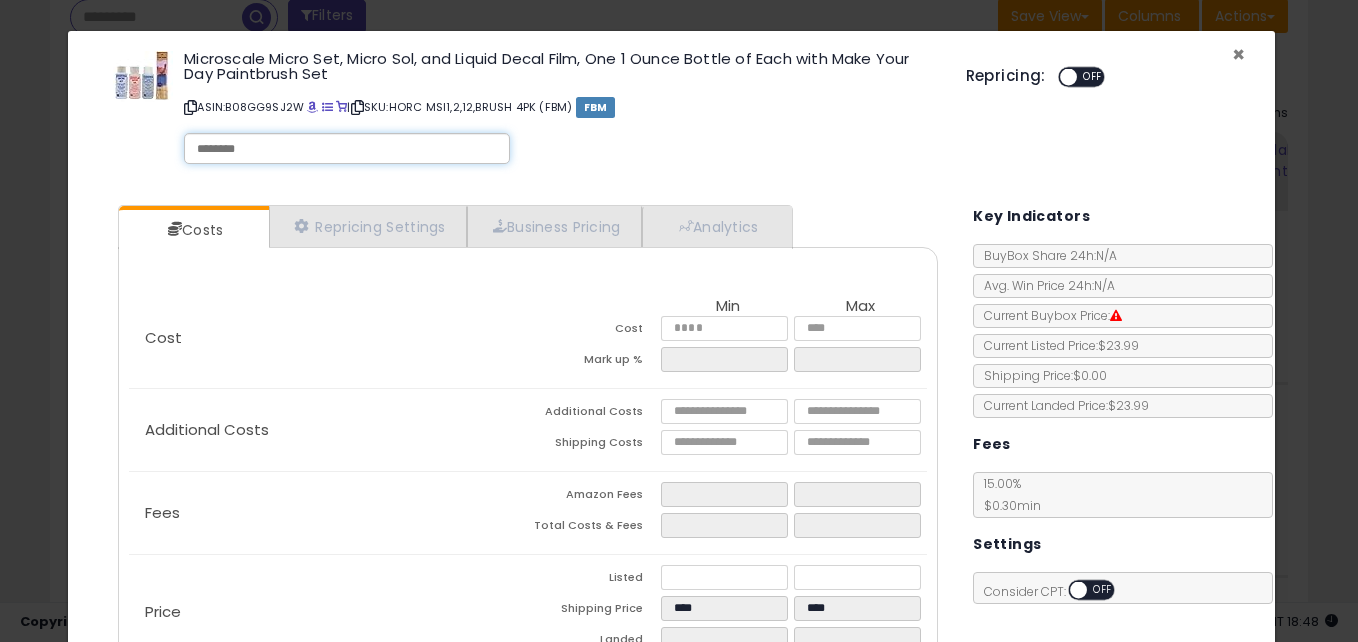 click on "×" at bounding box center (1238, 54) 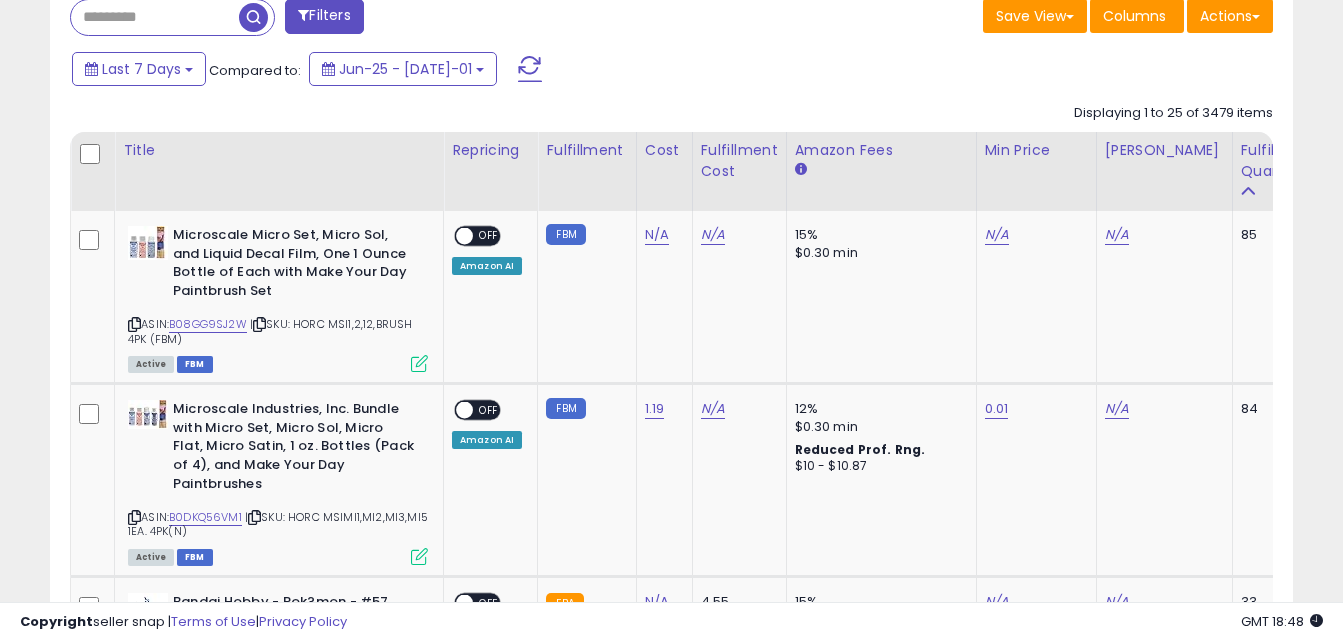scroll, scrollTop: 410, scrollLeft: 720, axis: both 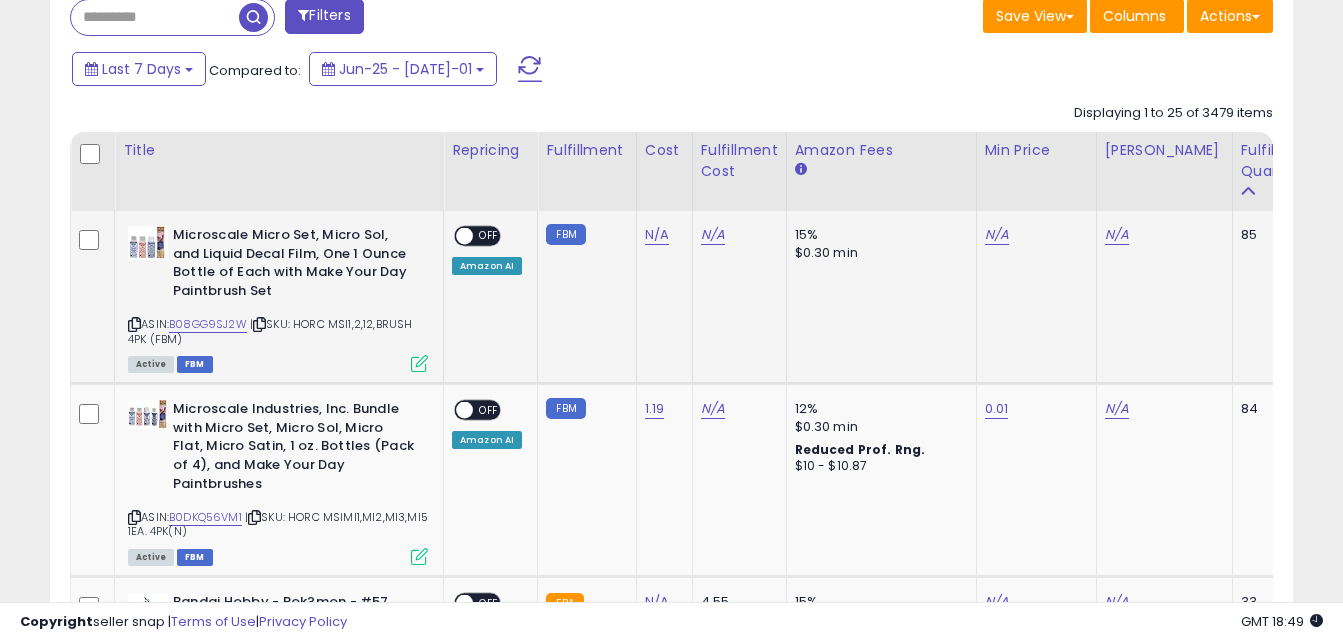 click on "N/A" 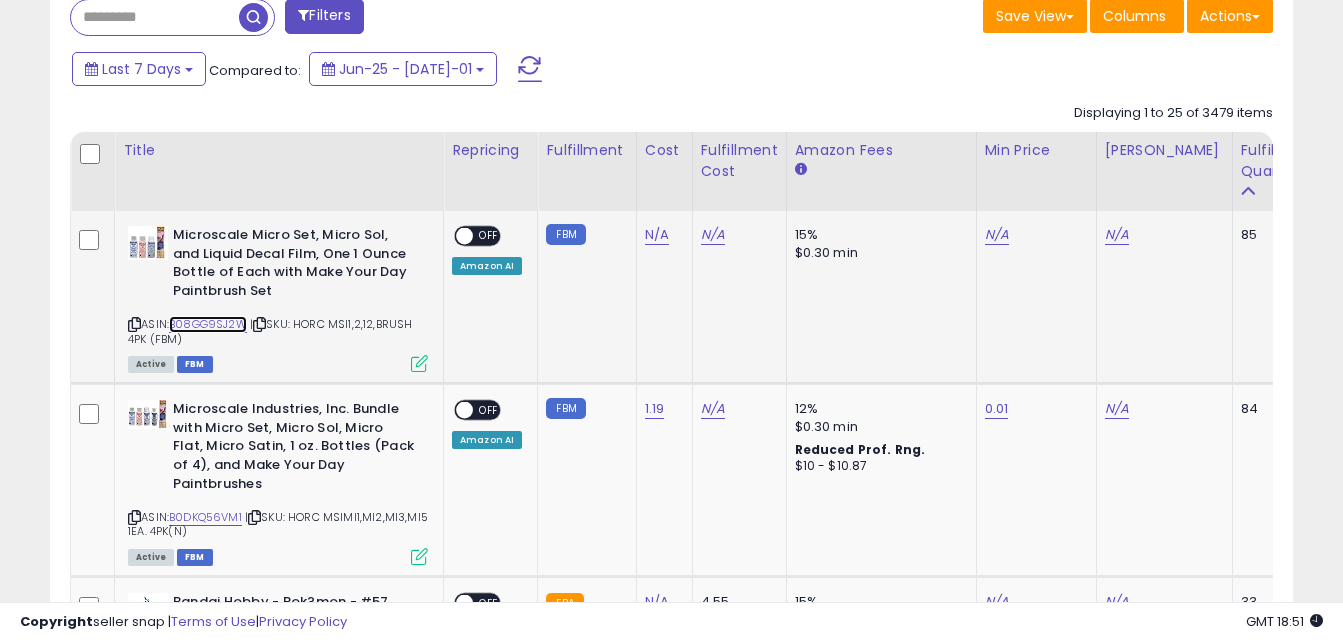 click on "B08GG9SJ2W" at bounding box center [208, 324] 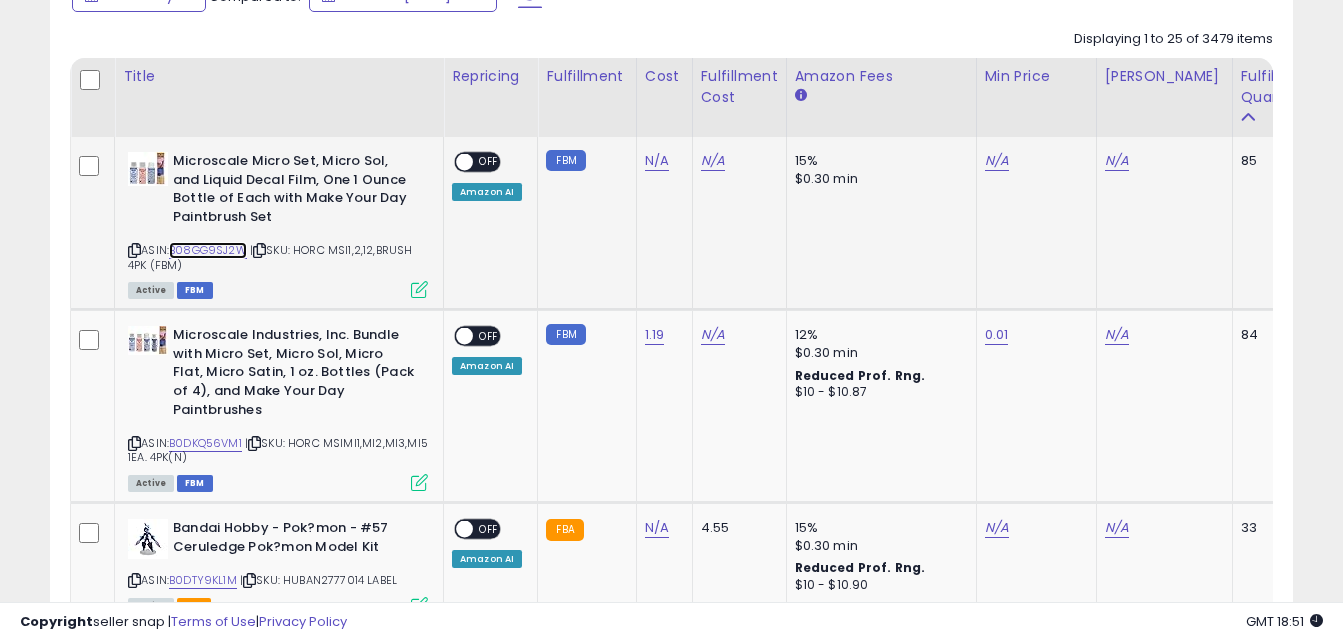scroll, scrollTop: 908, scrollLeft: 0, axis: vertical 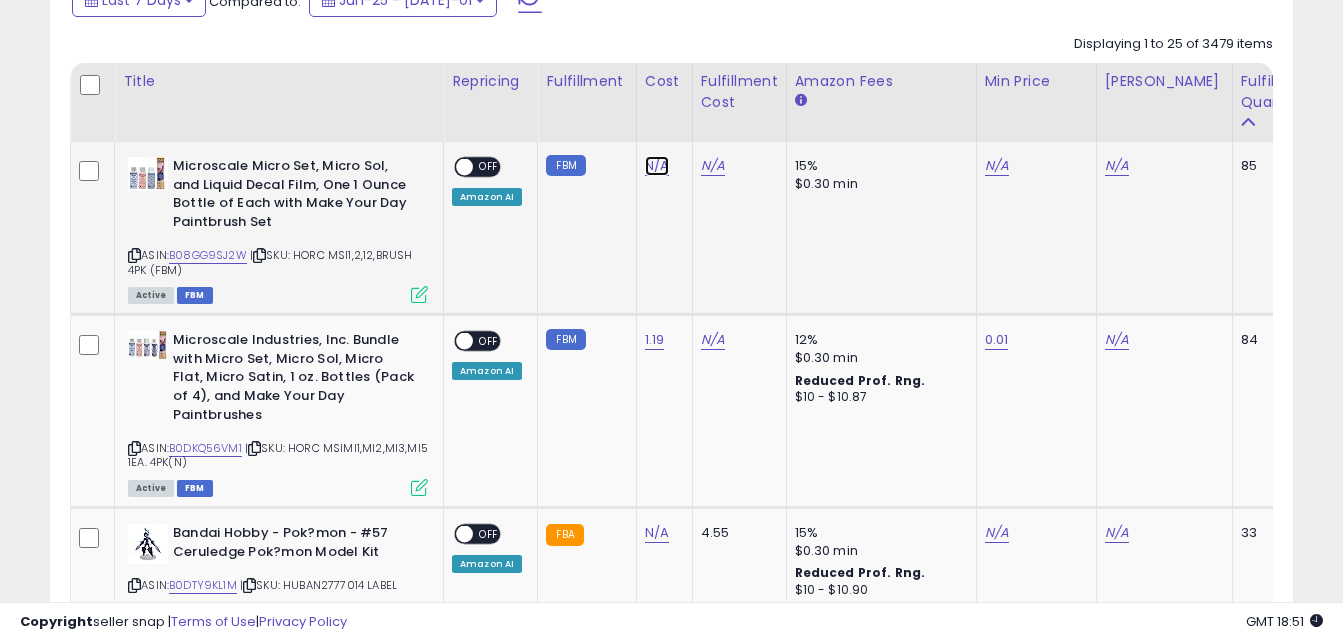 click on "N/A" at bounding box center [657, 166] 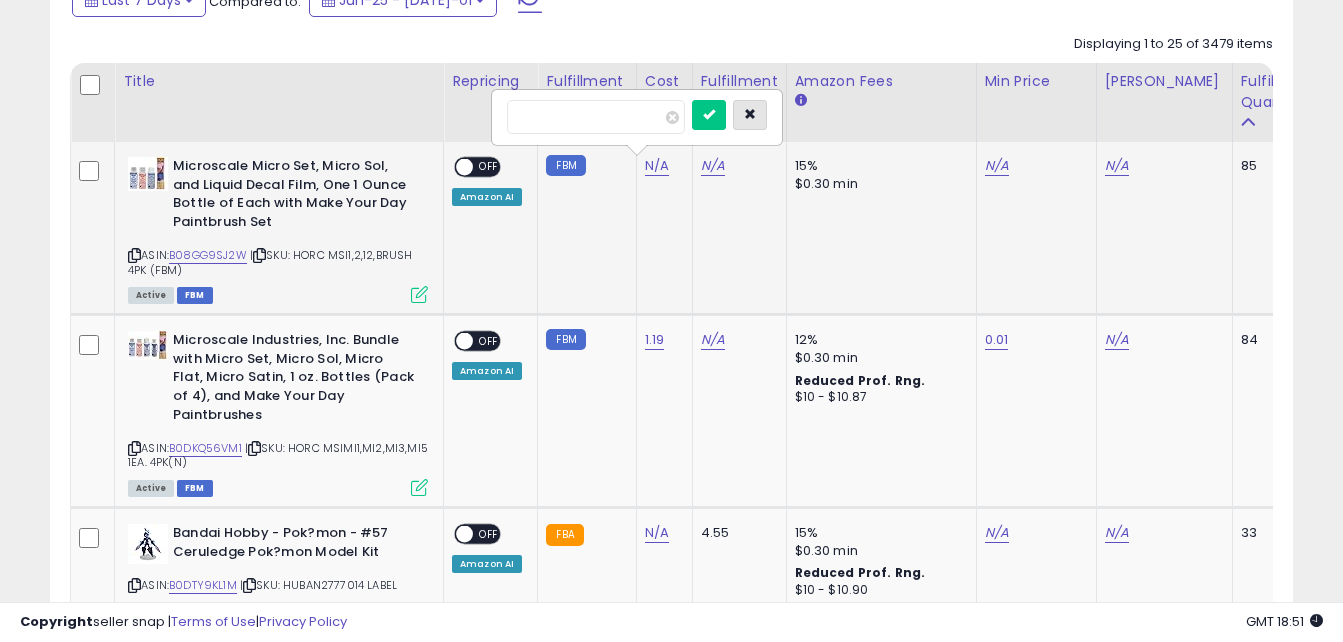 click at bounding box center [750, 114] 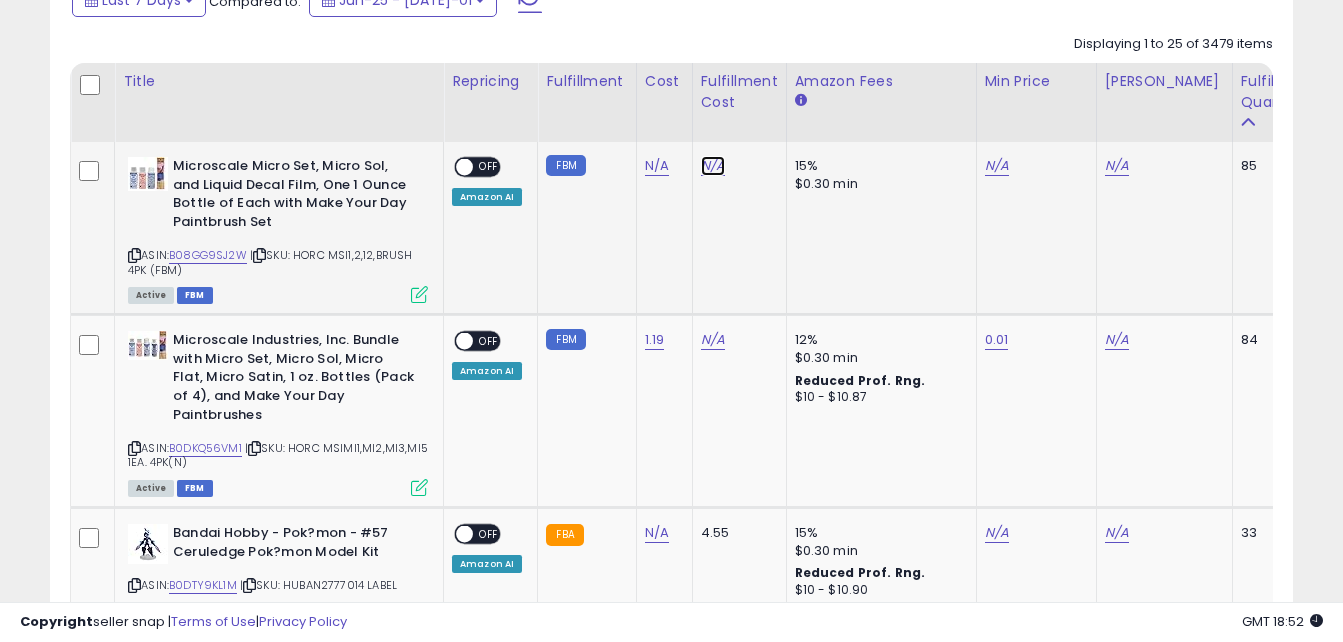 click on "N/A" at bounding box center [713, 166] 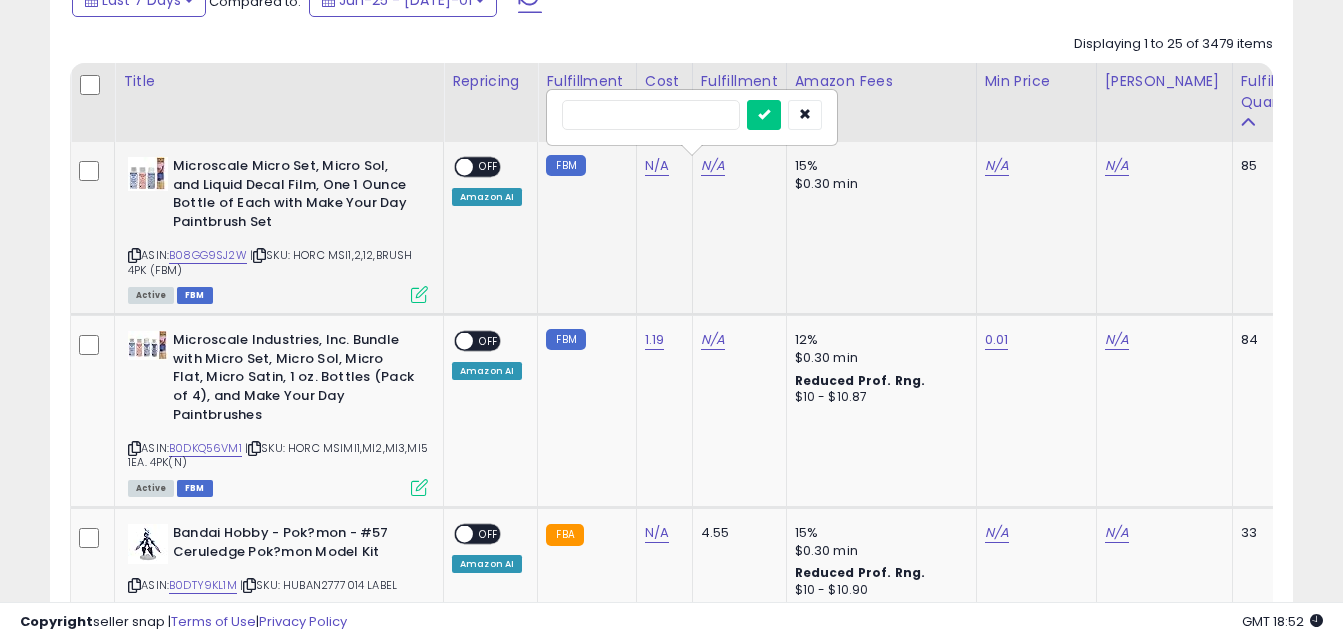 click at bounding box center (651, 115) 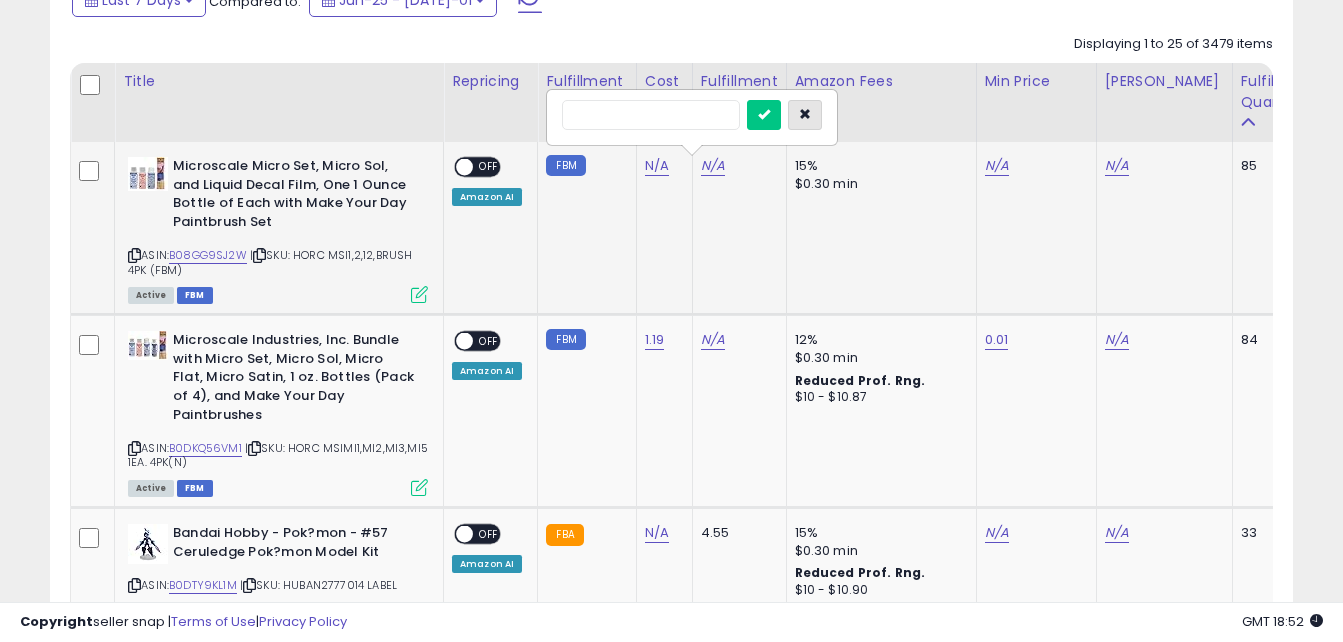 click at bounding box center (805, 114) 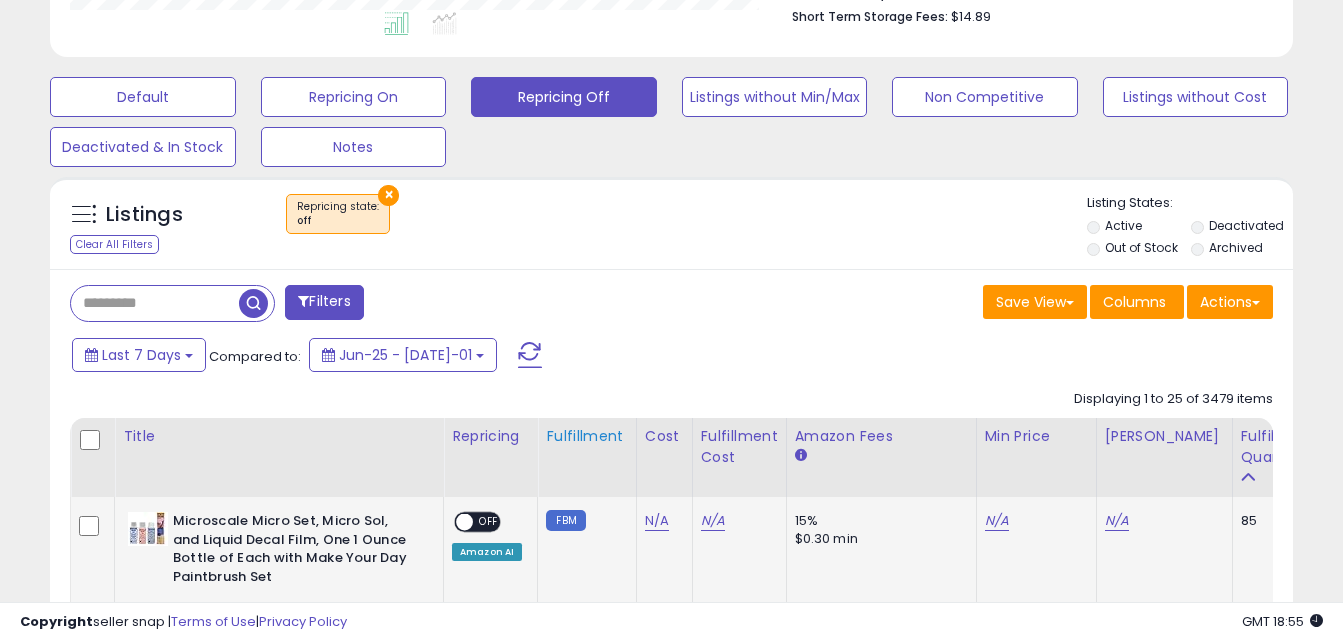 scroll, scrollTop: 555, scrollLeft: 0, axis: vertical 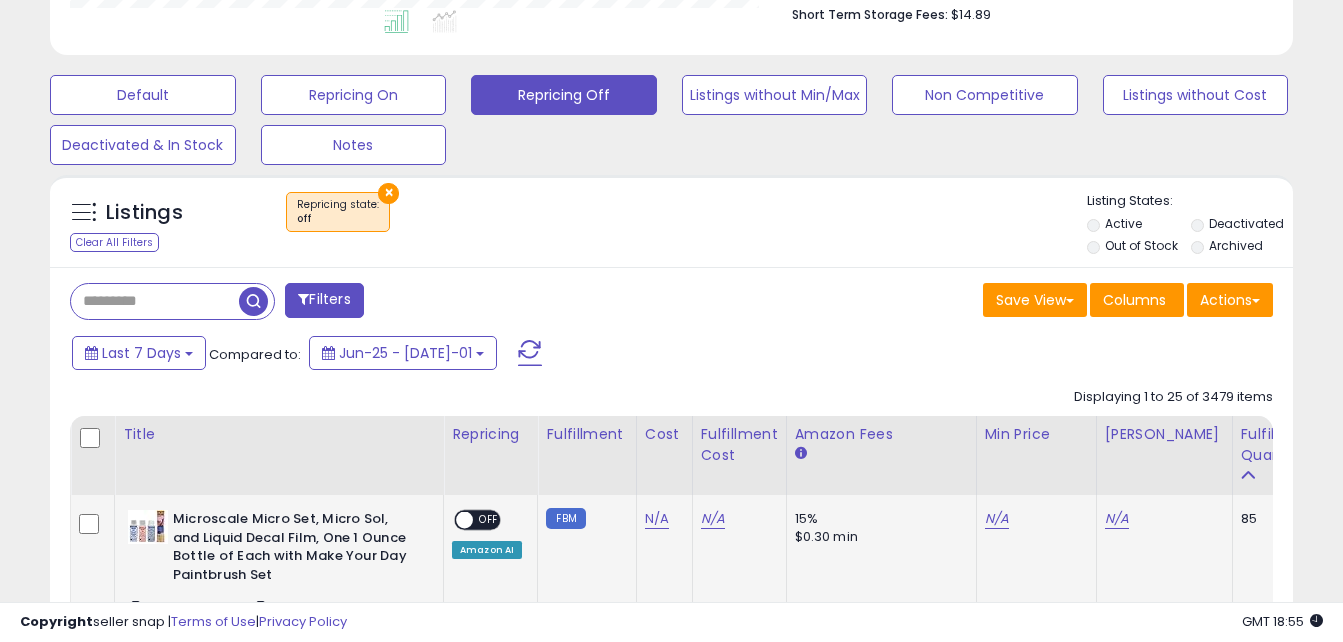 click at bounding box center [155, 301] 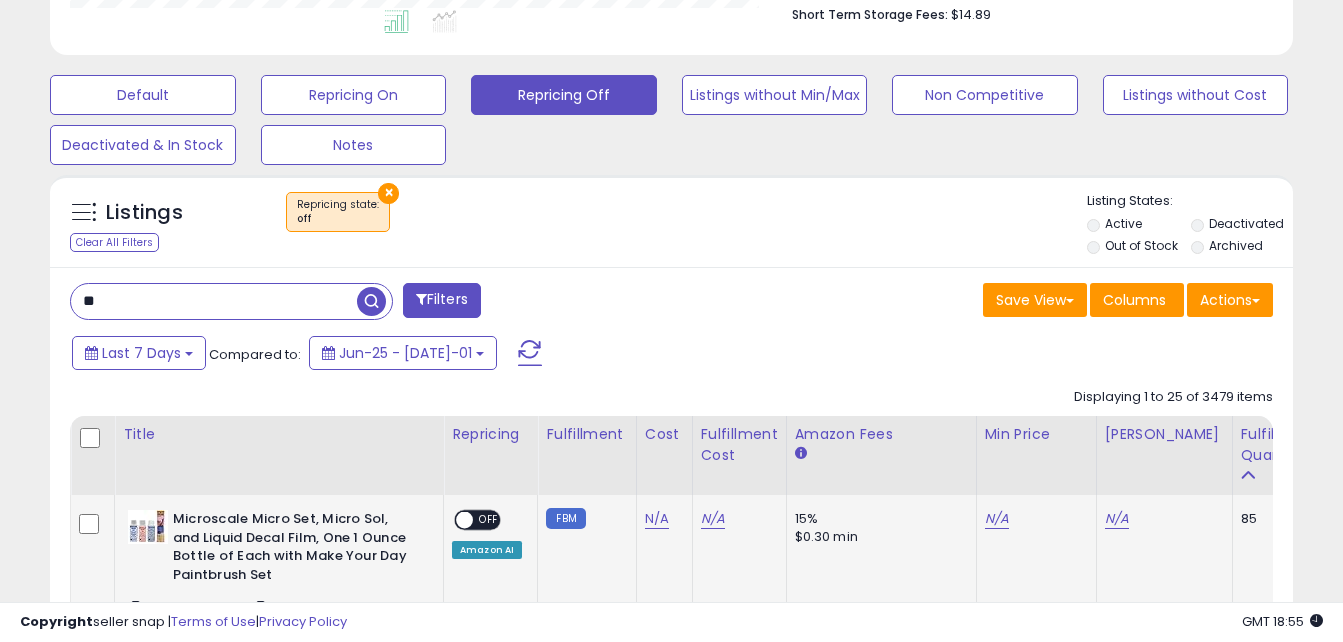 type on "*" 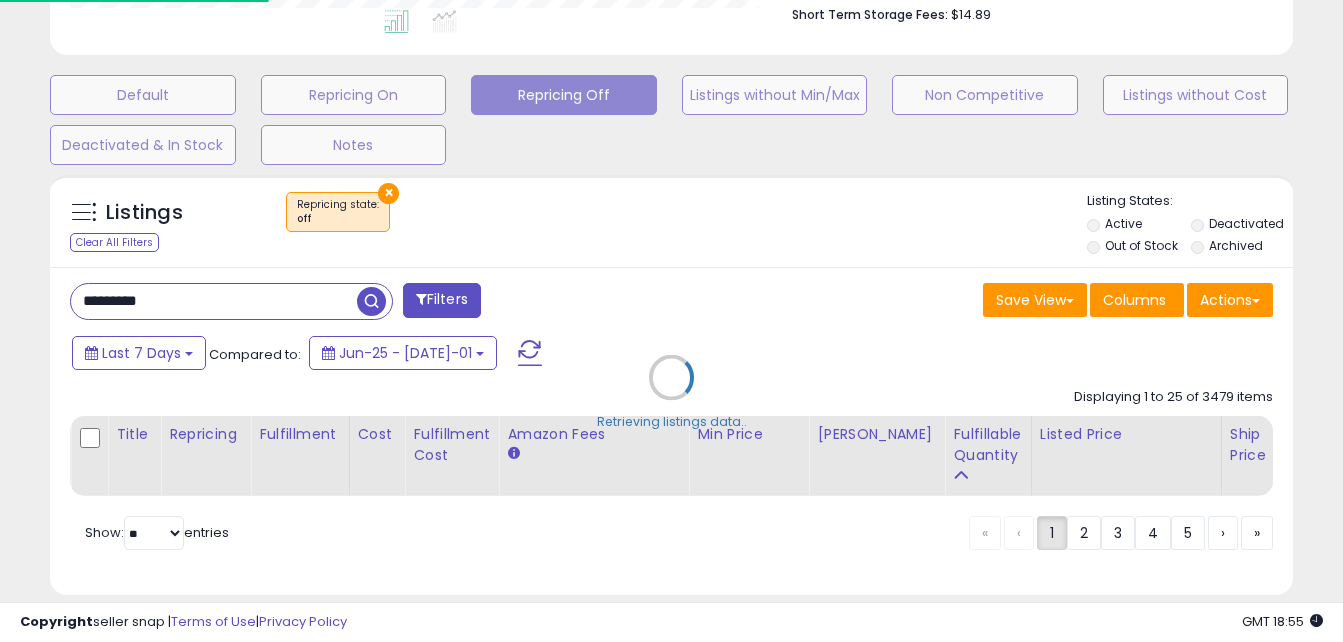 scroll, scrollTop: 999590, scrollLeft: 999281, axis: both 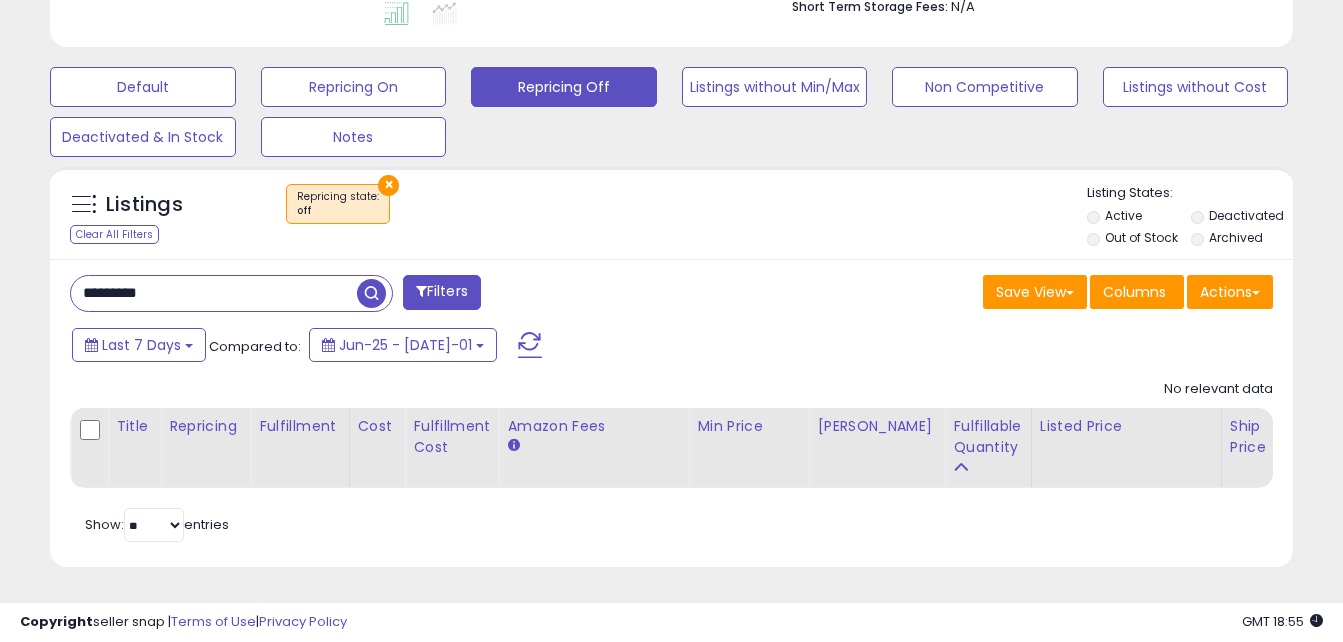 click on "*********" at bounding box center (214, 293) 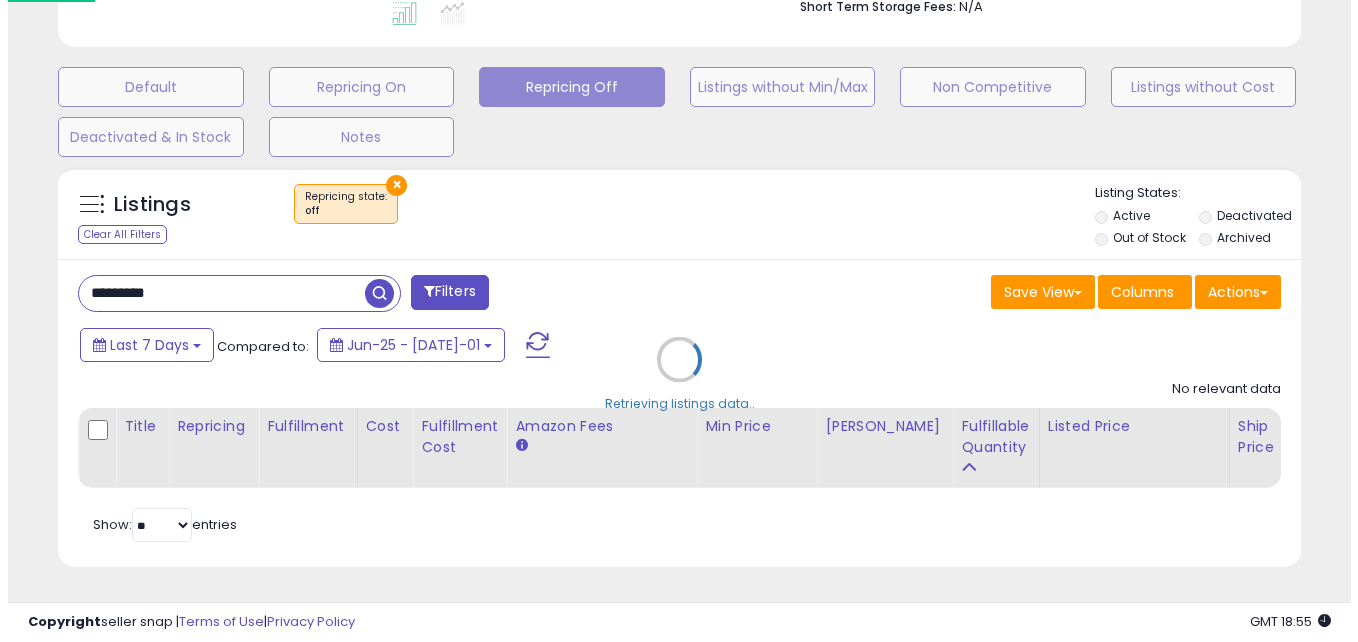 scroll, scrollTop: 999590, scrollLeft: 999272, axis: both 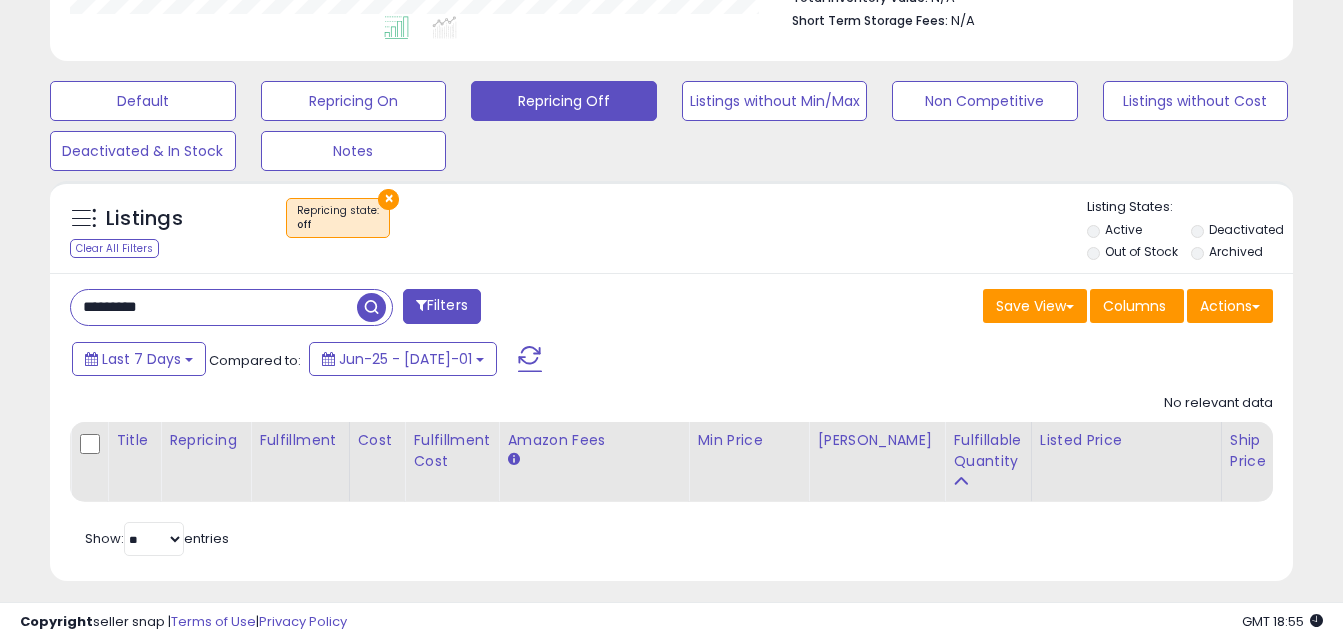 click on "*********" at bounding box center (214, 307) 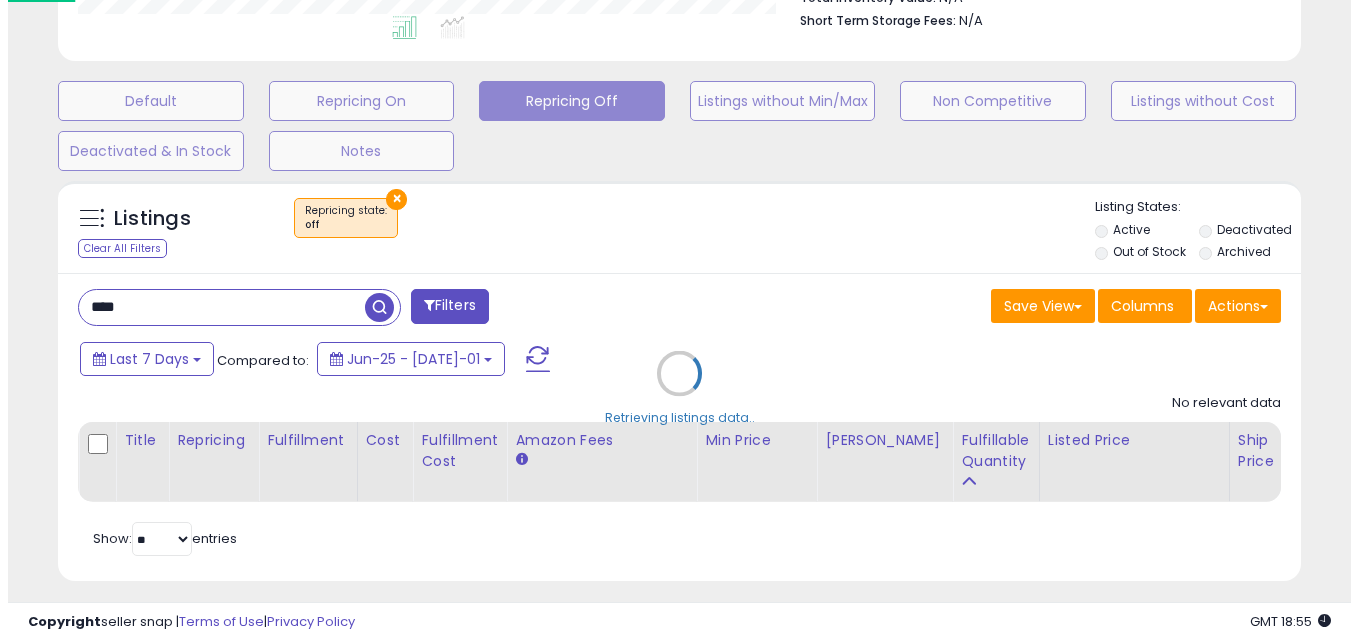 scroll, scrollTop: 999590, scrollLeft: 999272, axis: both 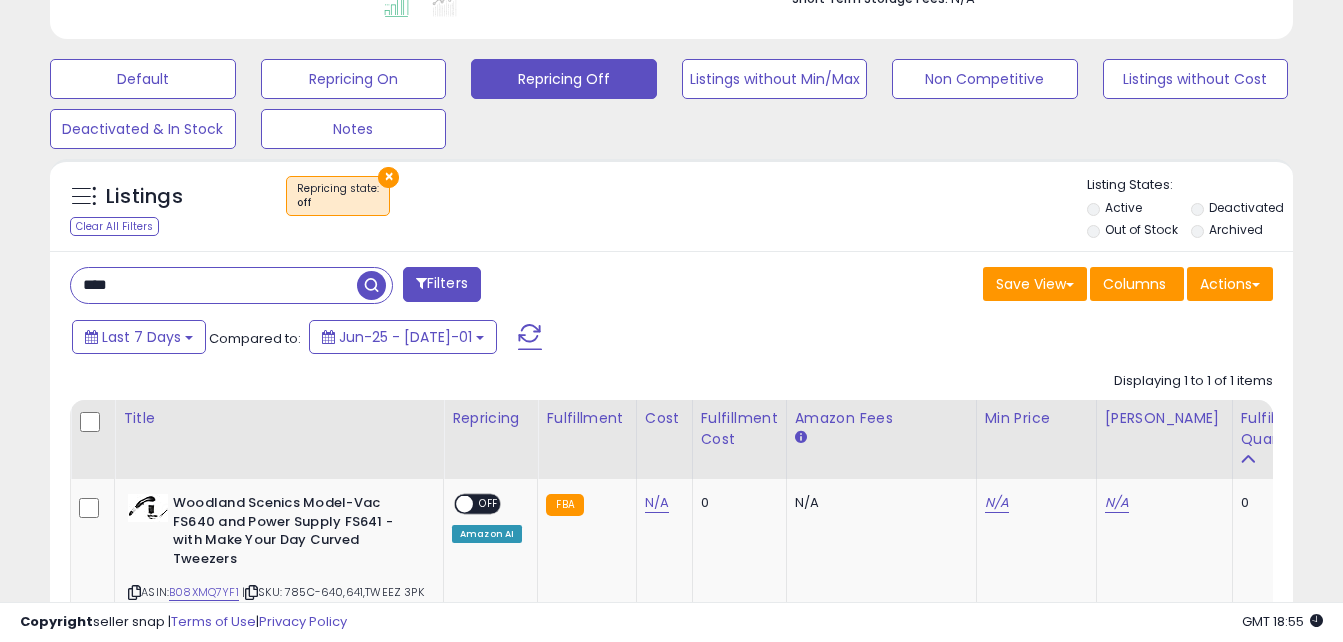click on "×" at bounding box center (388, 177) 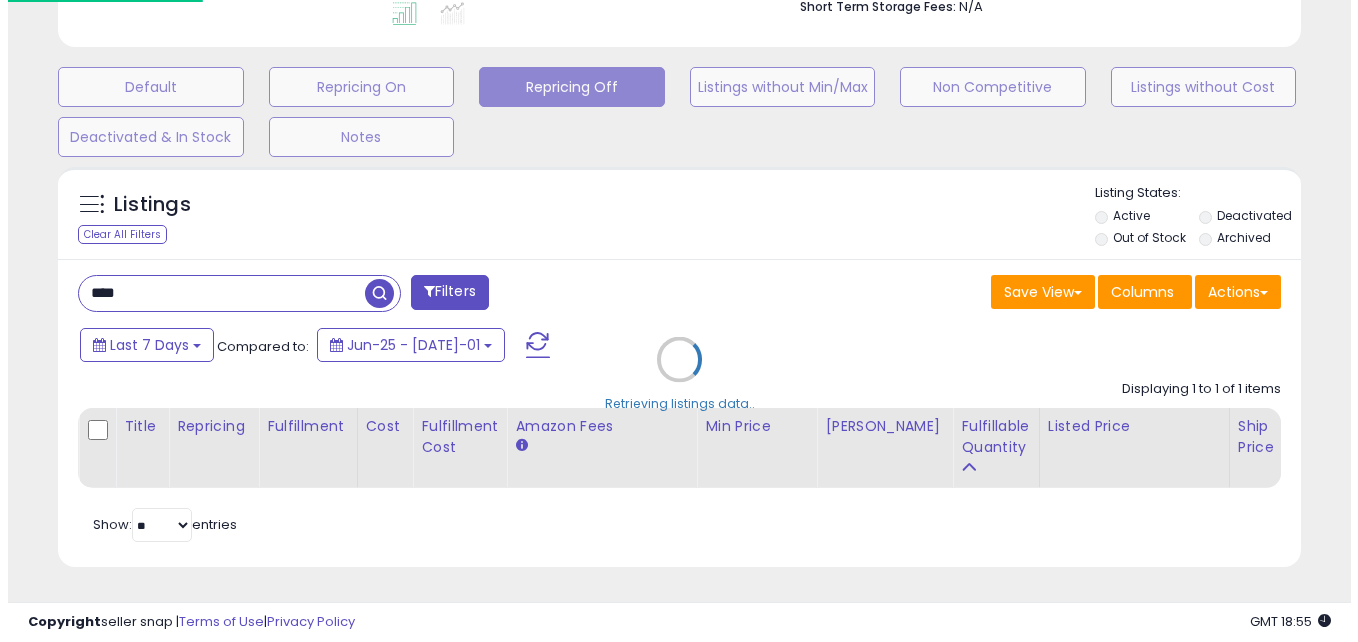 scroll, scrollTop: 999590, scrollLeft: 999272, axis: both 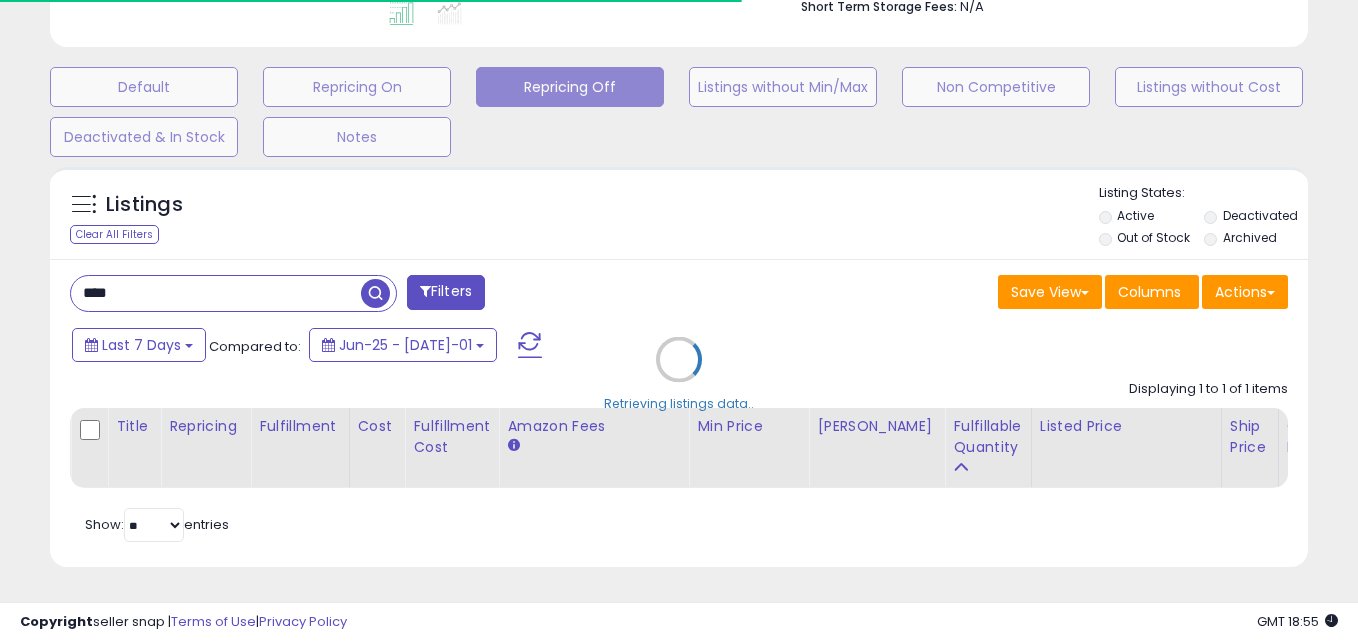 click on "Retrieving listings data.." at bounding box center [679, 374] 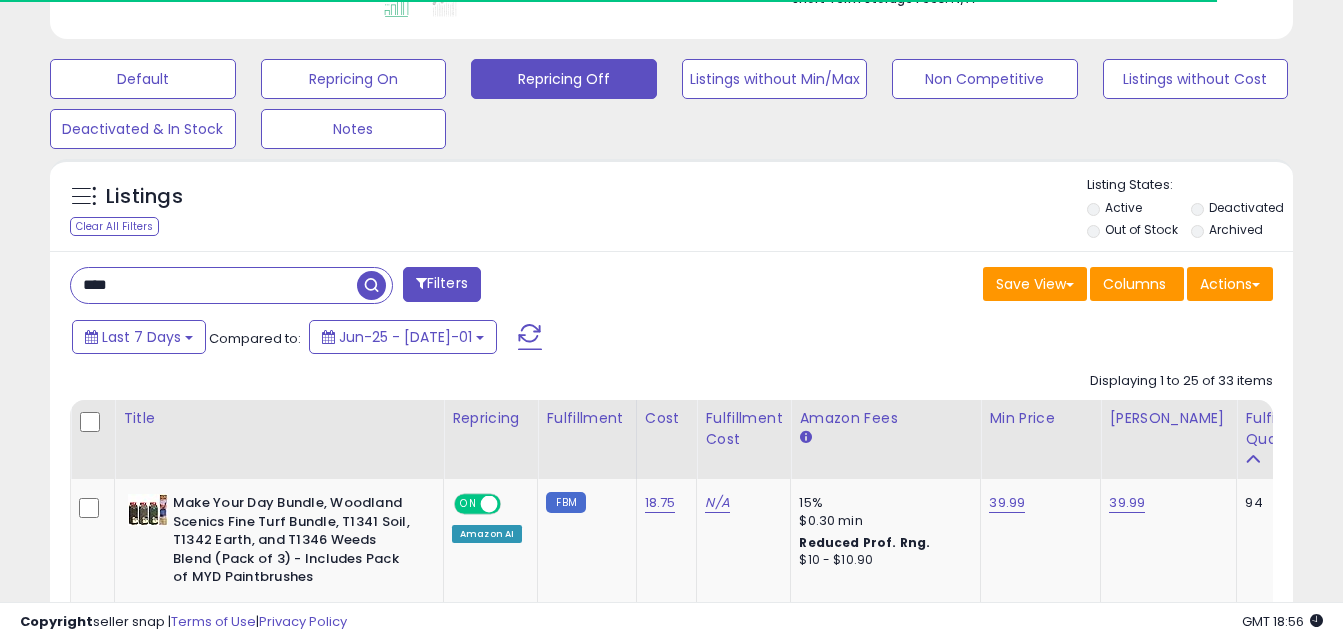 scroll, scrollTop: 410, scrollLeft: 720, axis: both 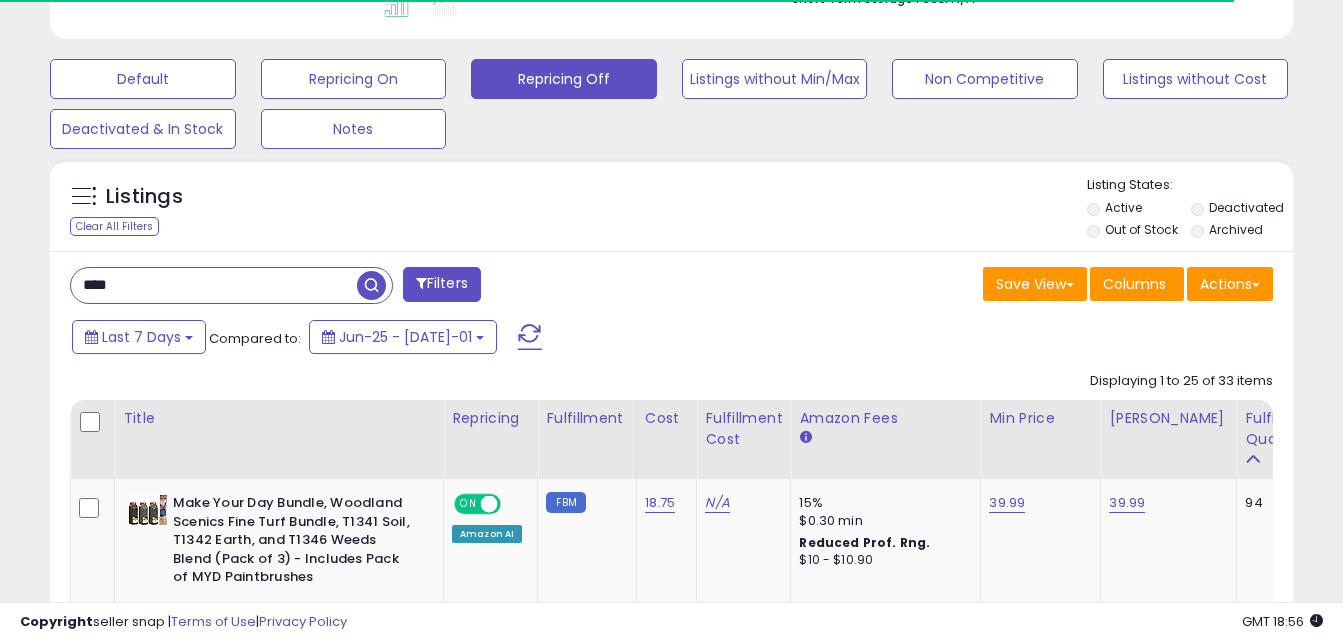 click on "****" at bounding box center [214, 285] 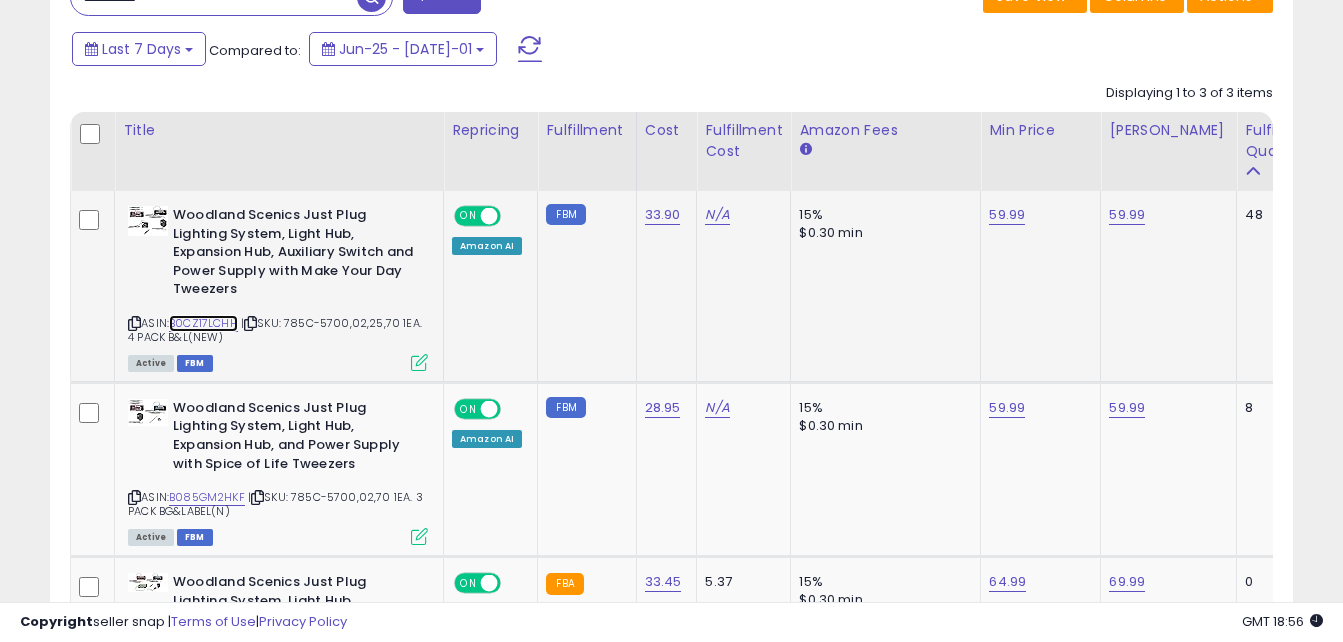 click on "B0CZ17LCHH" at bounding box center (203, 323) 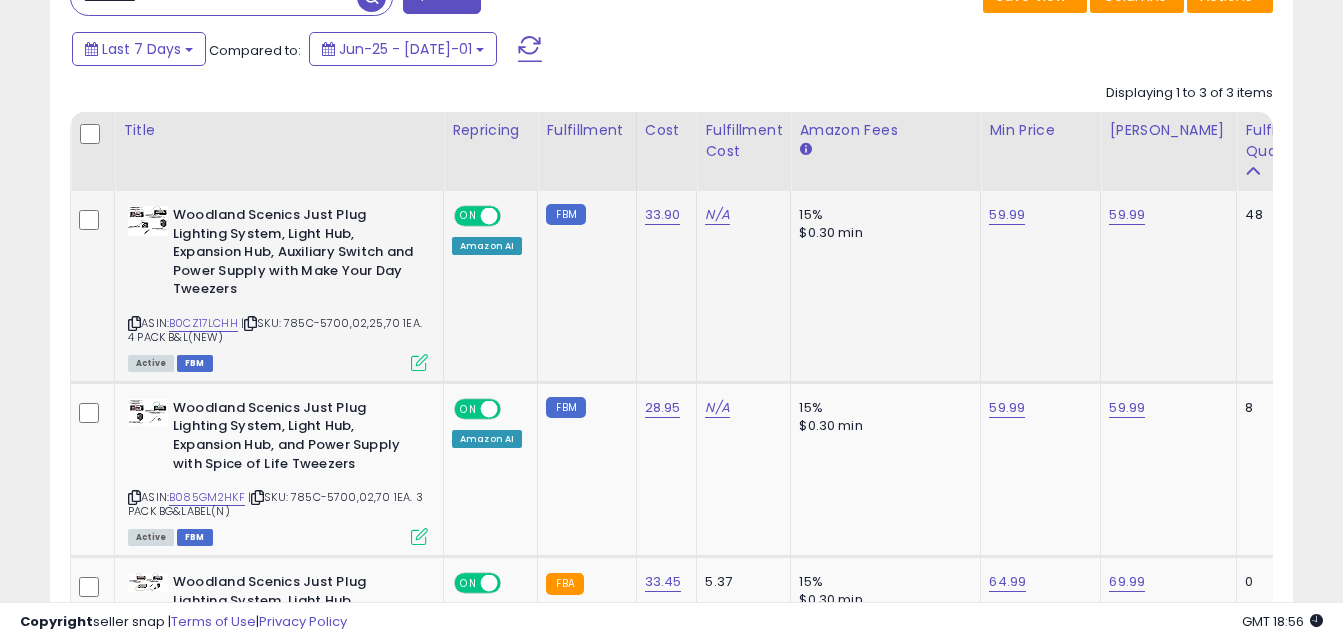 drag, startPoint x: 291, startPoint y: 321, endPoint x: 426, endPoint y: 333, distance: 135.53229 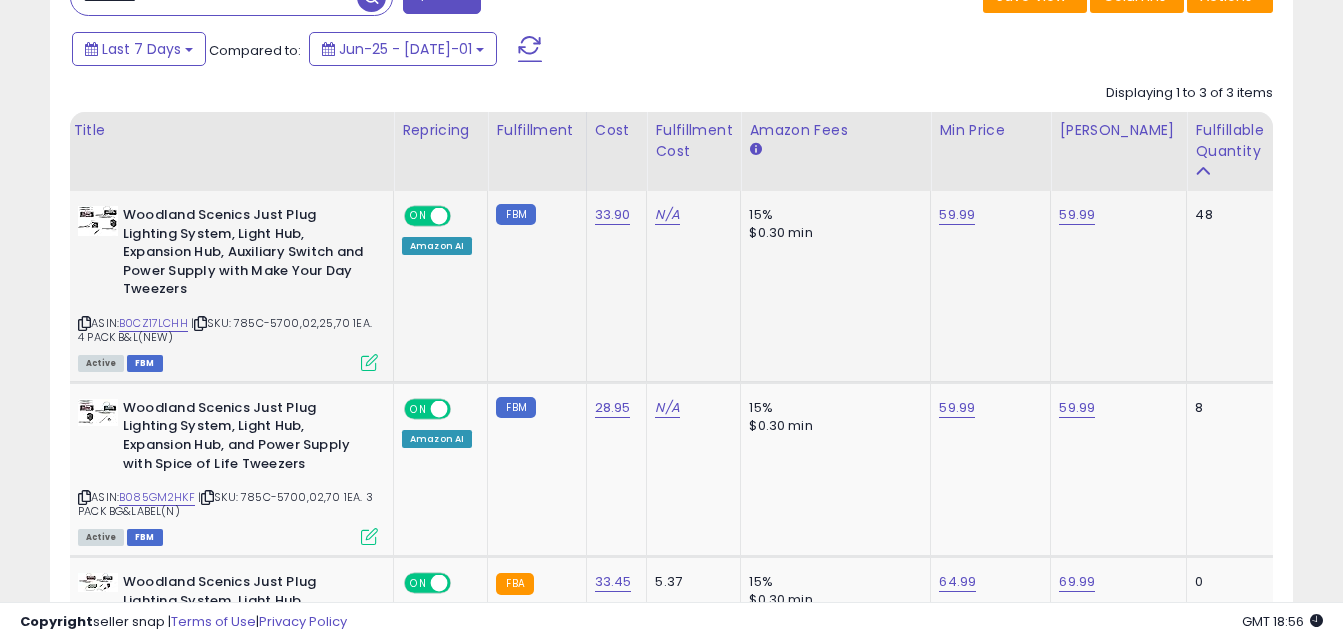 scroll, scrollTop: 0, scrollLeft: 77, axis: horizontal 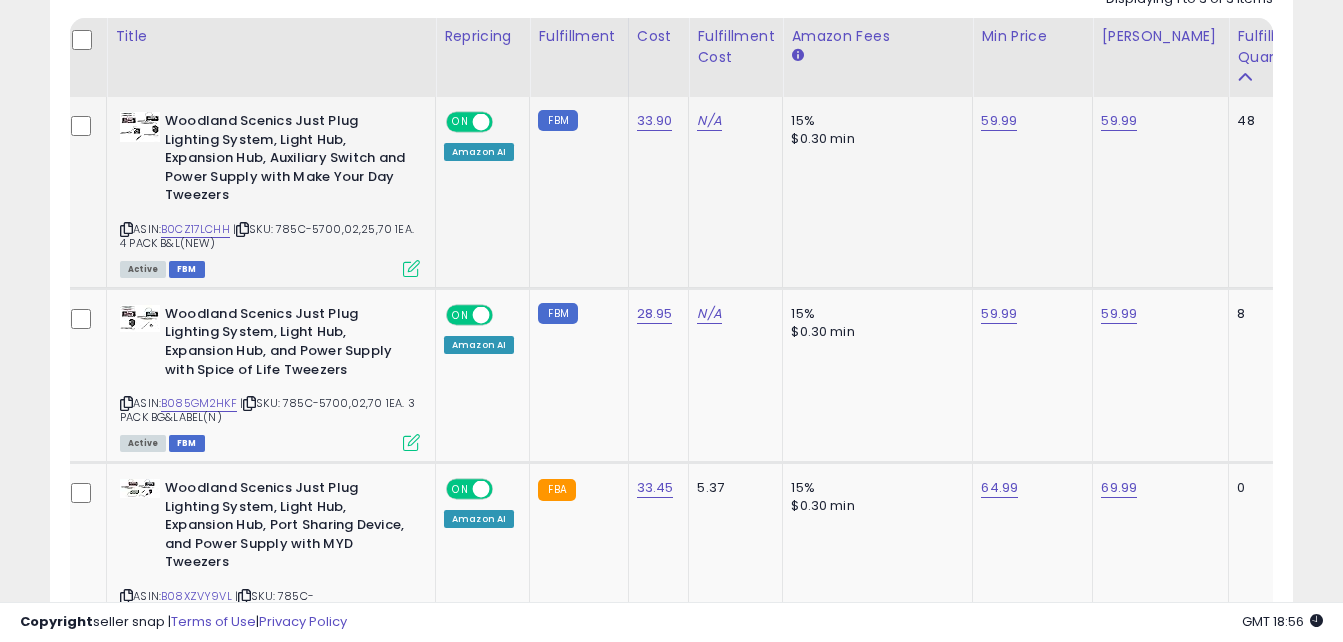 copy on "785C-5700,02,25,70 1EA. 4 PACK B&L(NEW)" 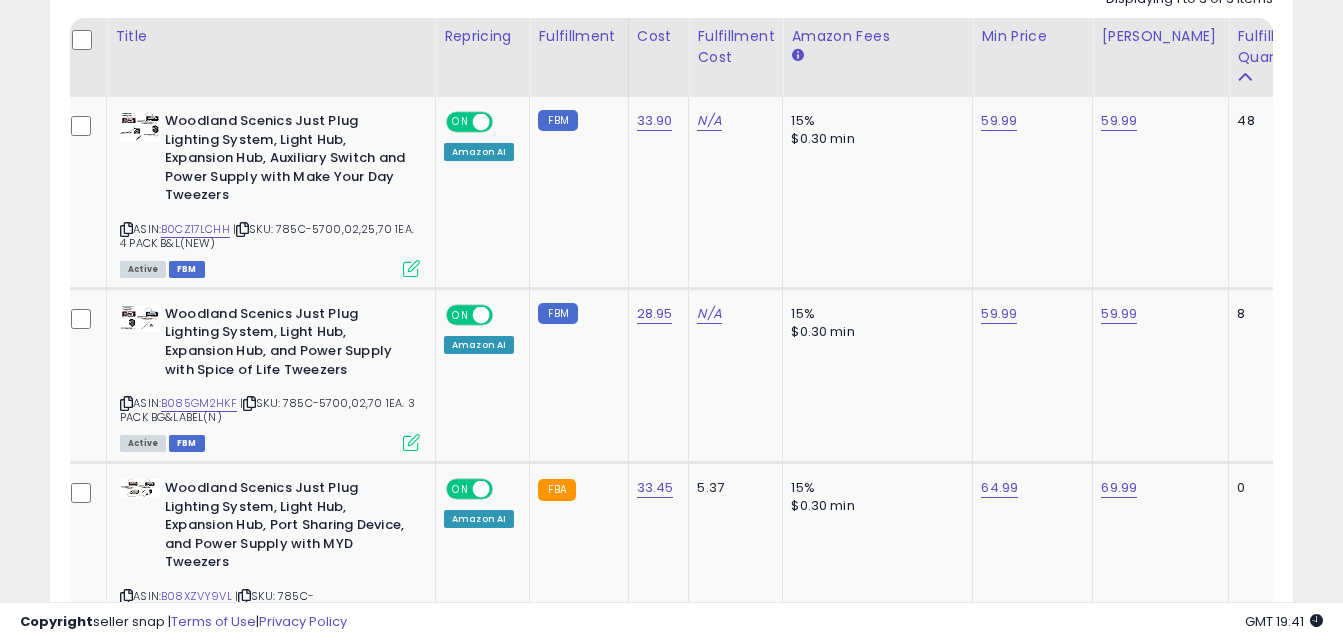 scroll, scrollTop: 0, scrollLeft: 0, axis: both 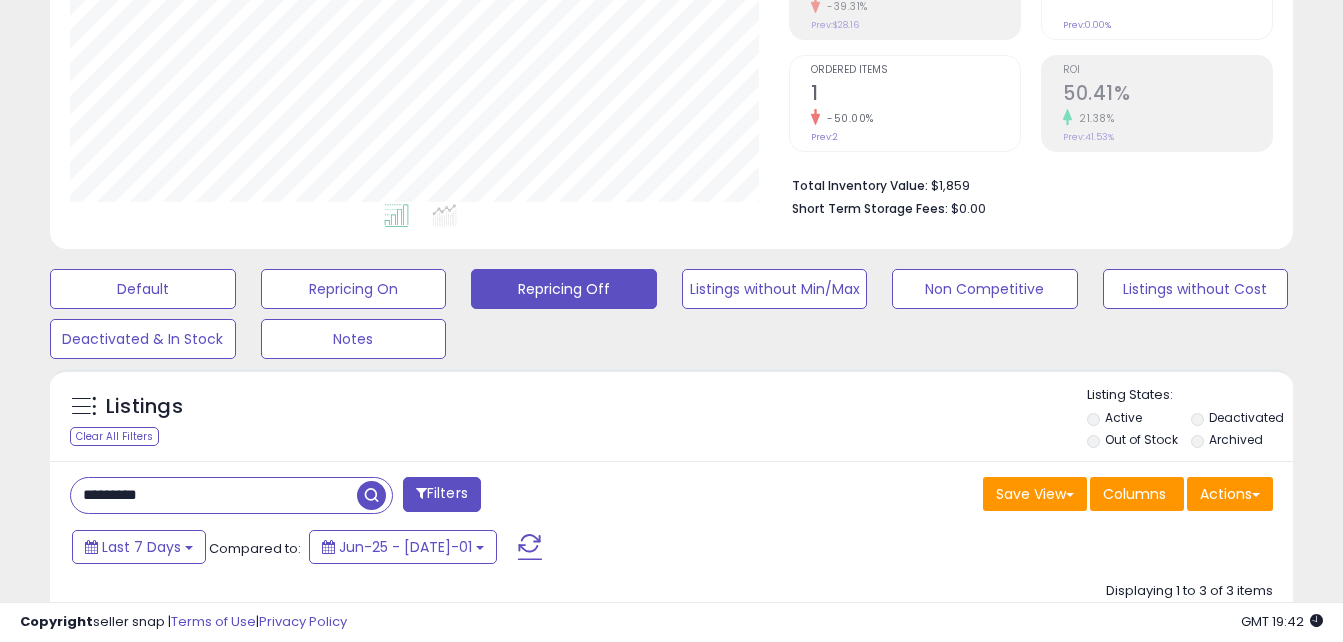 drag, startPoint x: 190, startPoint y: 497, endPoint x: -4, endPoint y: 478, distance: 194.92819 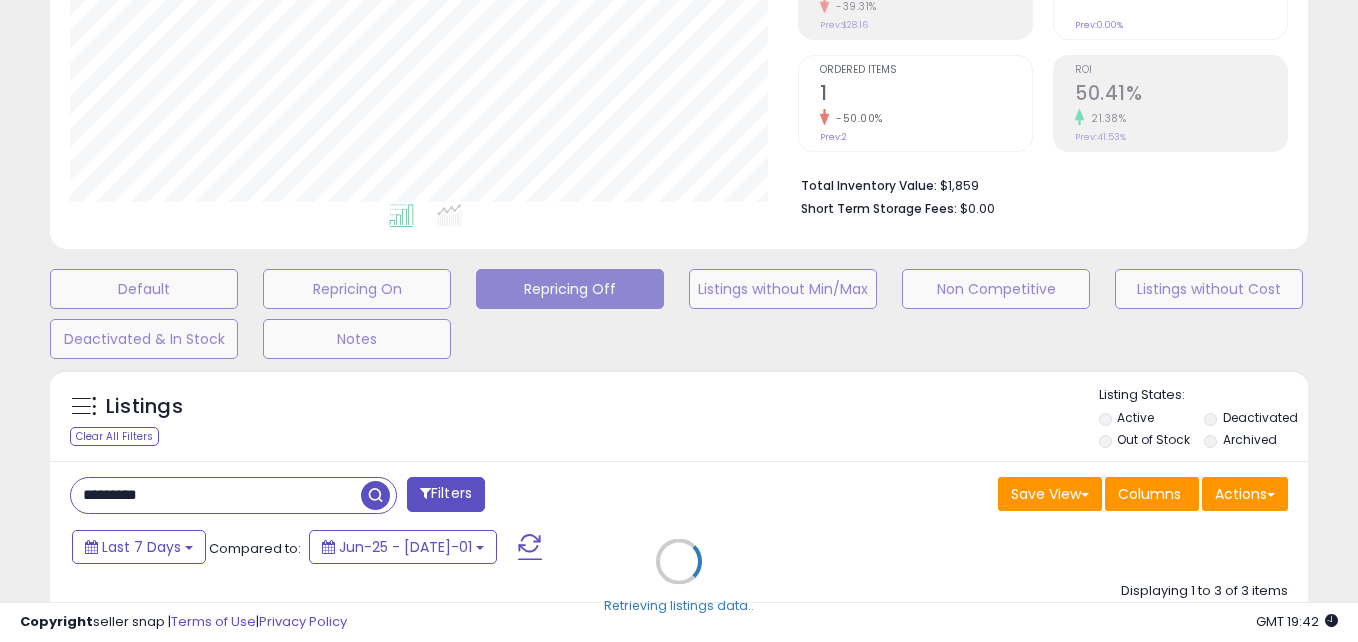 scroll, scrollTop: 999590, scrollLeft: 999272, axis: both 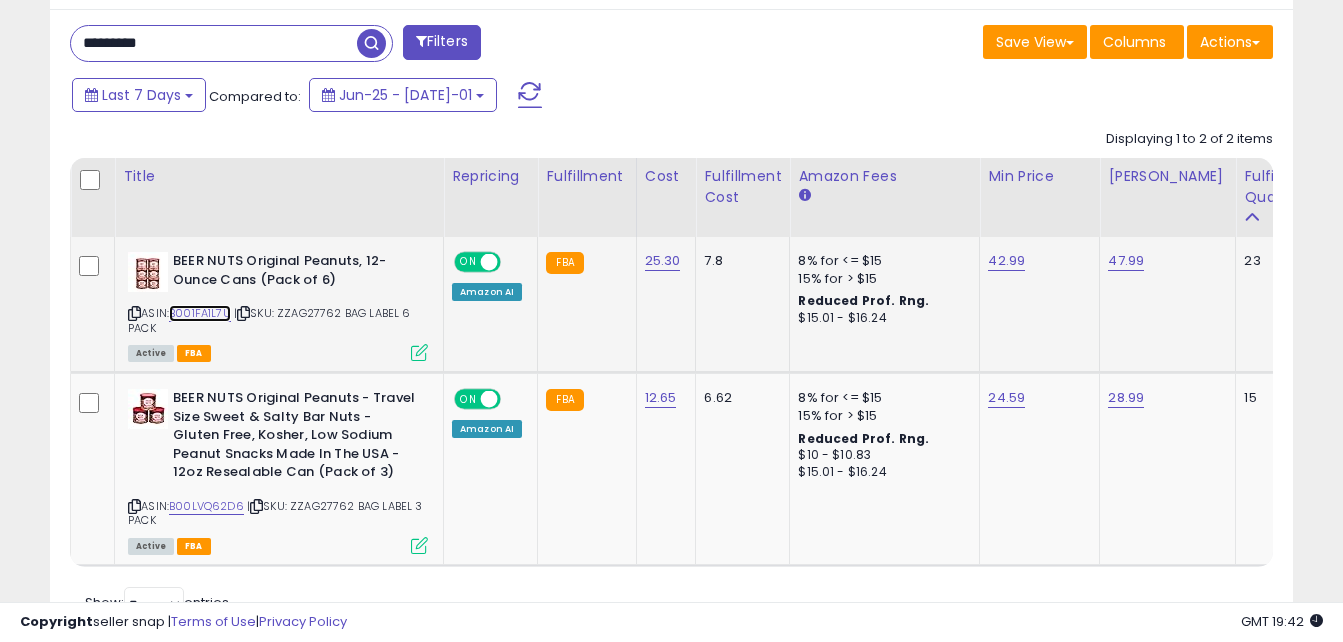 click on "B001FA1L7U" at bounding box center (200, 313) 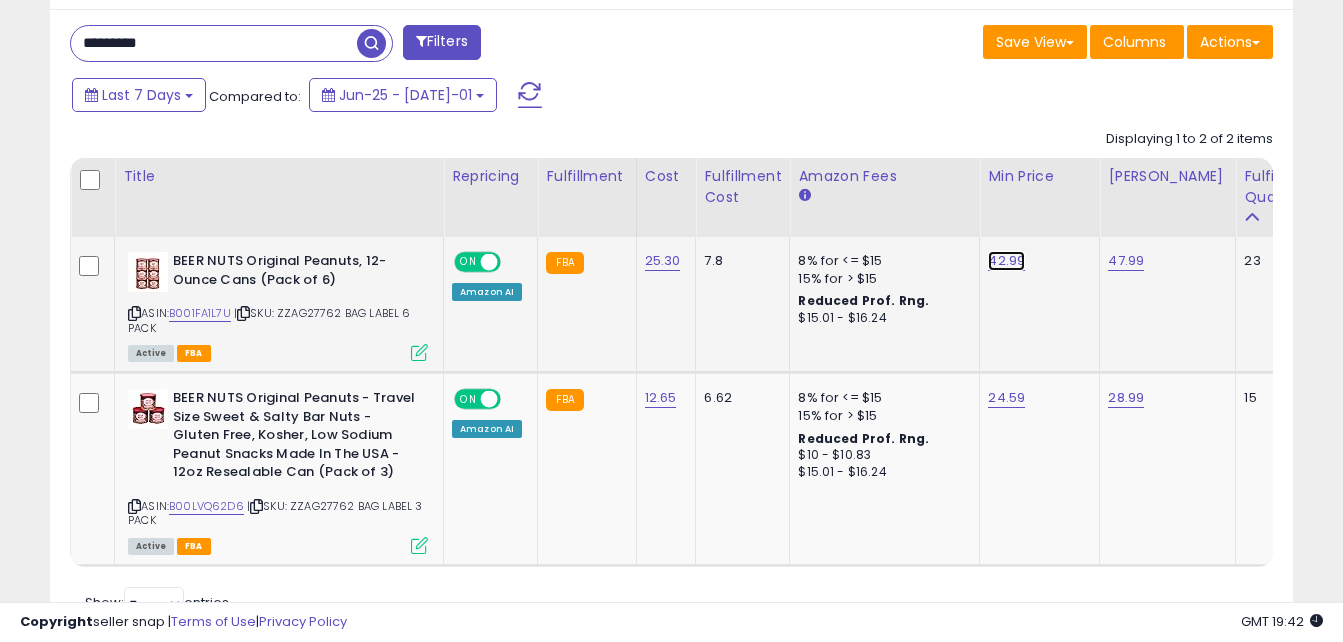 click on "42.99" at bounding box center [1006, 261] 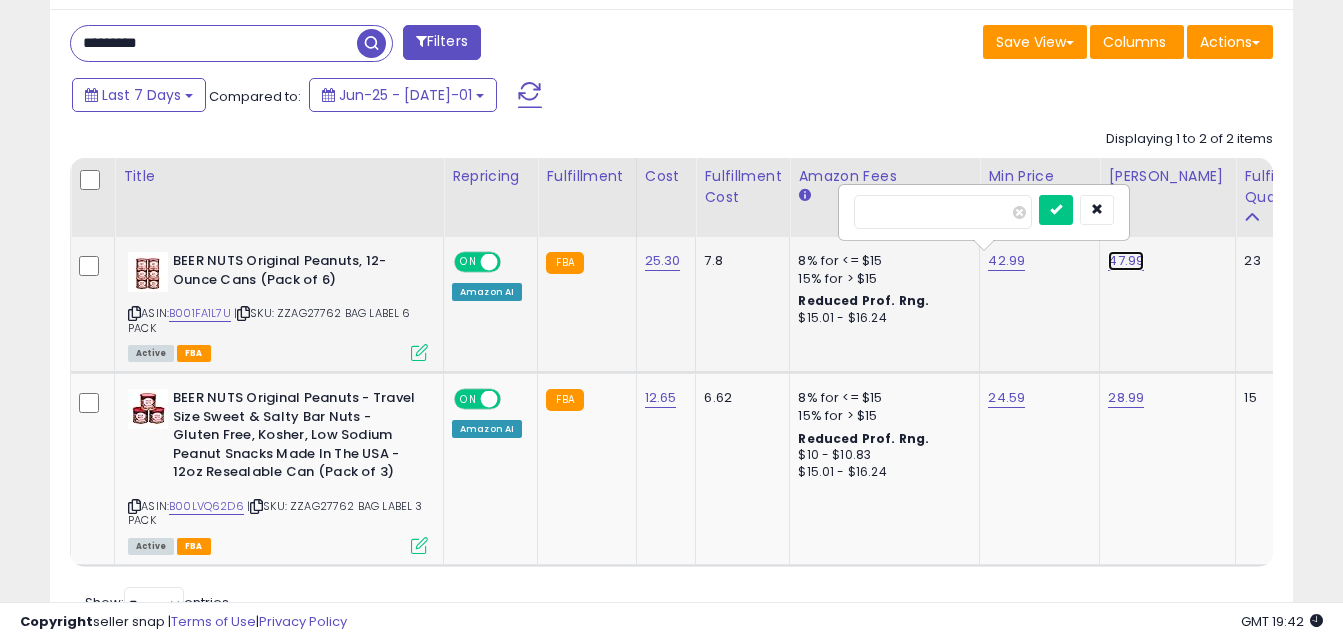 click on "47.99" at bounding box center (1126, 261) 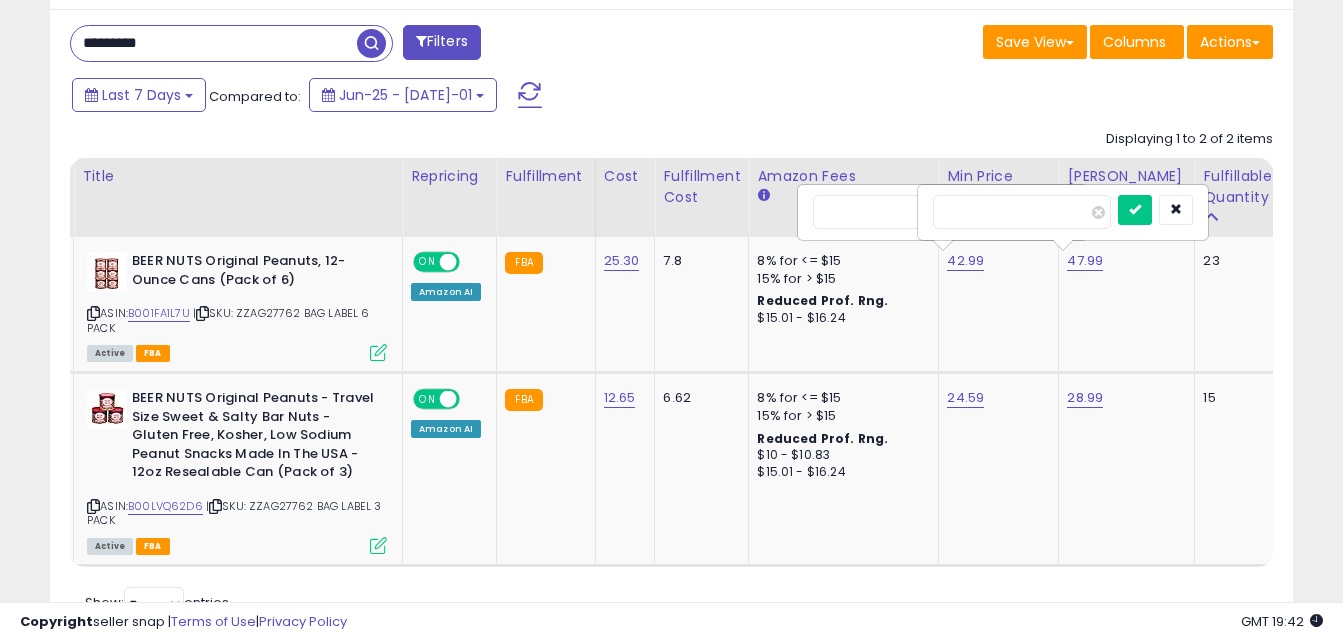 drag, startPoint x: 1003, startPoint y: 212, endPoint x: 779, endPoint y: 167, distance: 228.47539 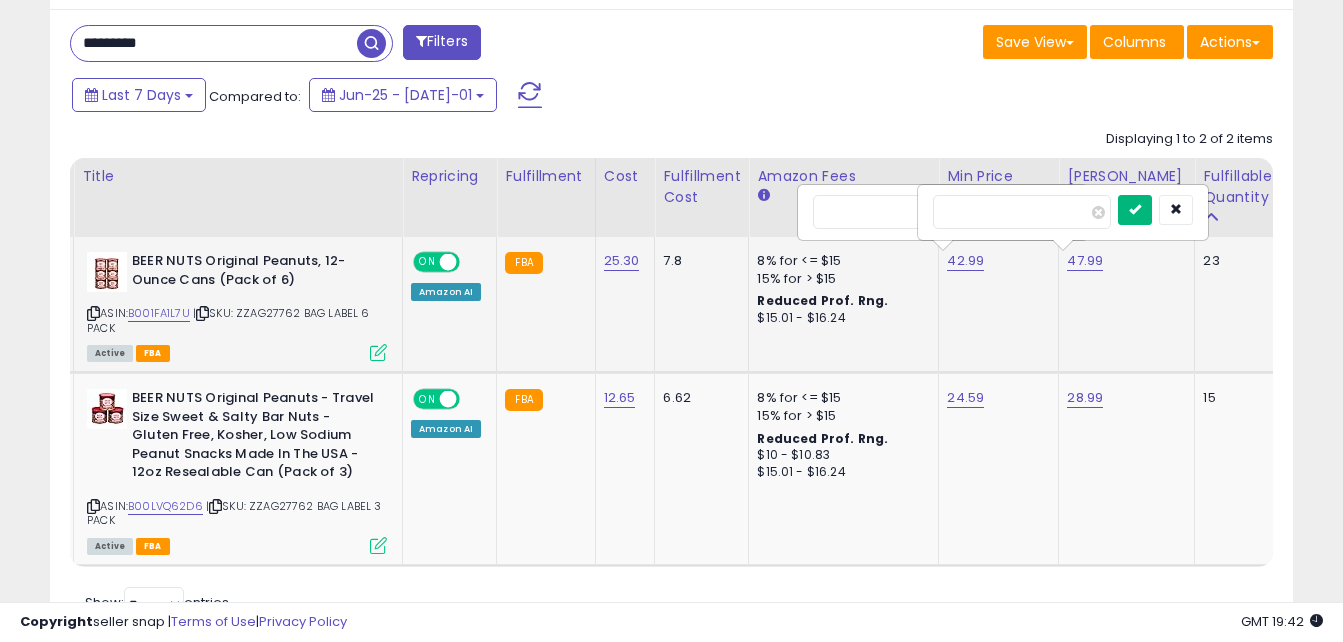 type on "*****" 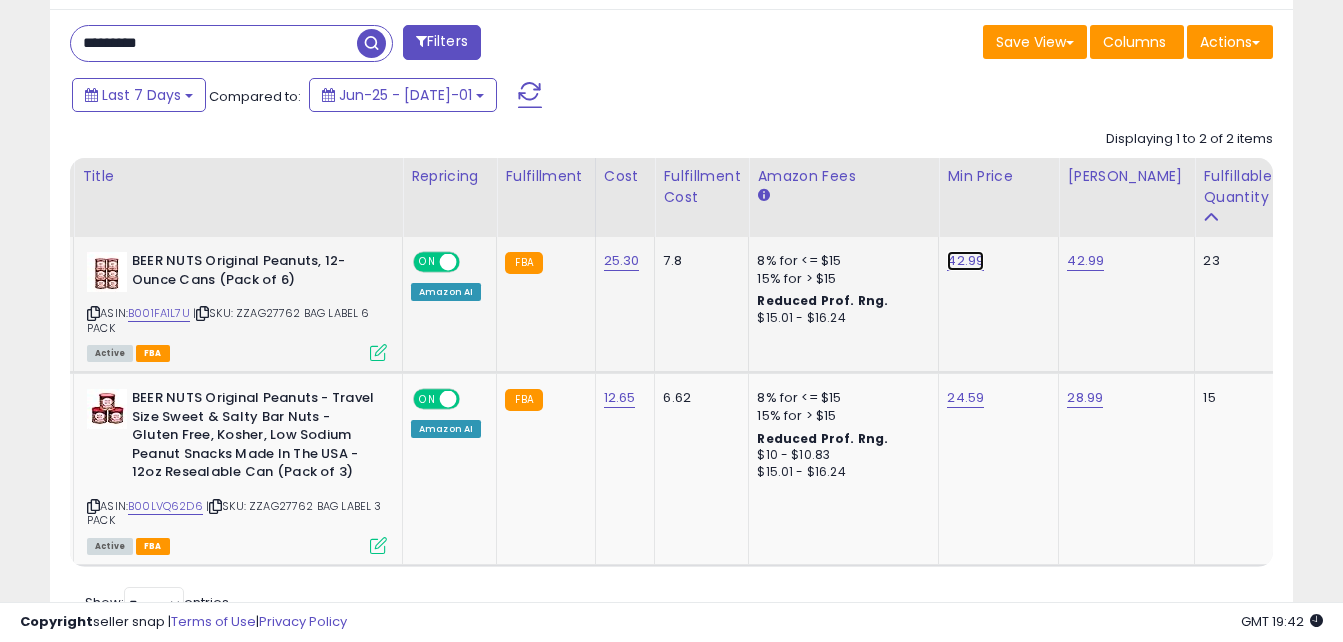 click on "42.99" at bounding box center [965, 261] 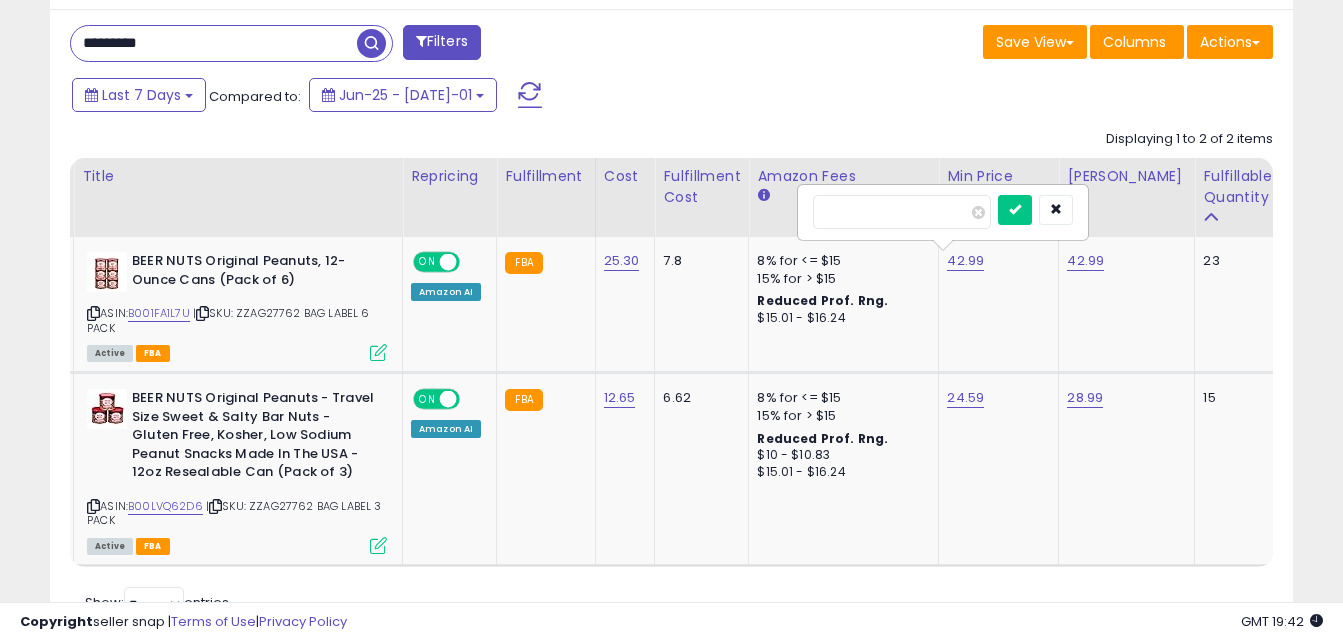 drag, startPoint x: 887, startPoint y: 220, endPoint x: 767, endPoint y: 204, distance: 121.061966 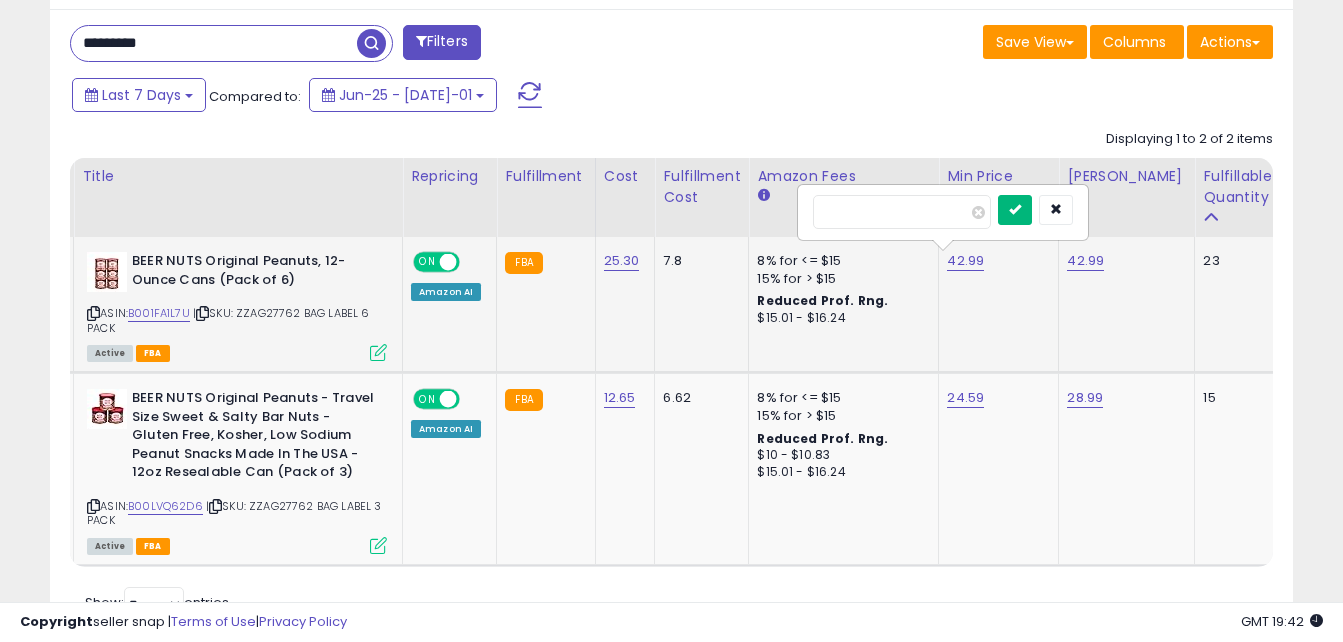 type on "*****" 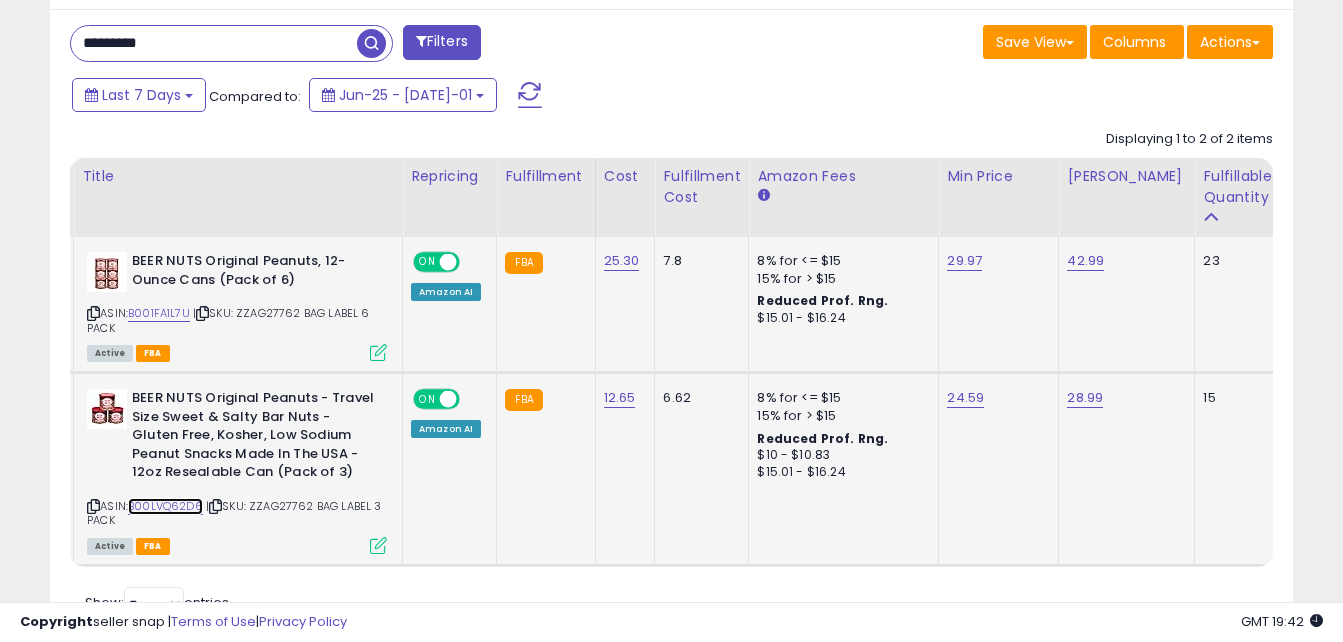 click on "B00LVQ62D6" at bounding box center (165, 506) 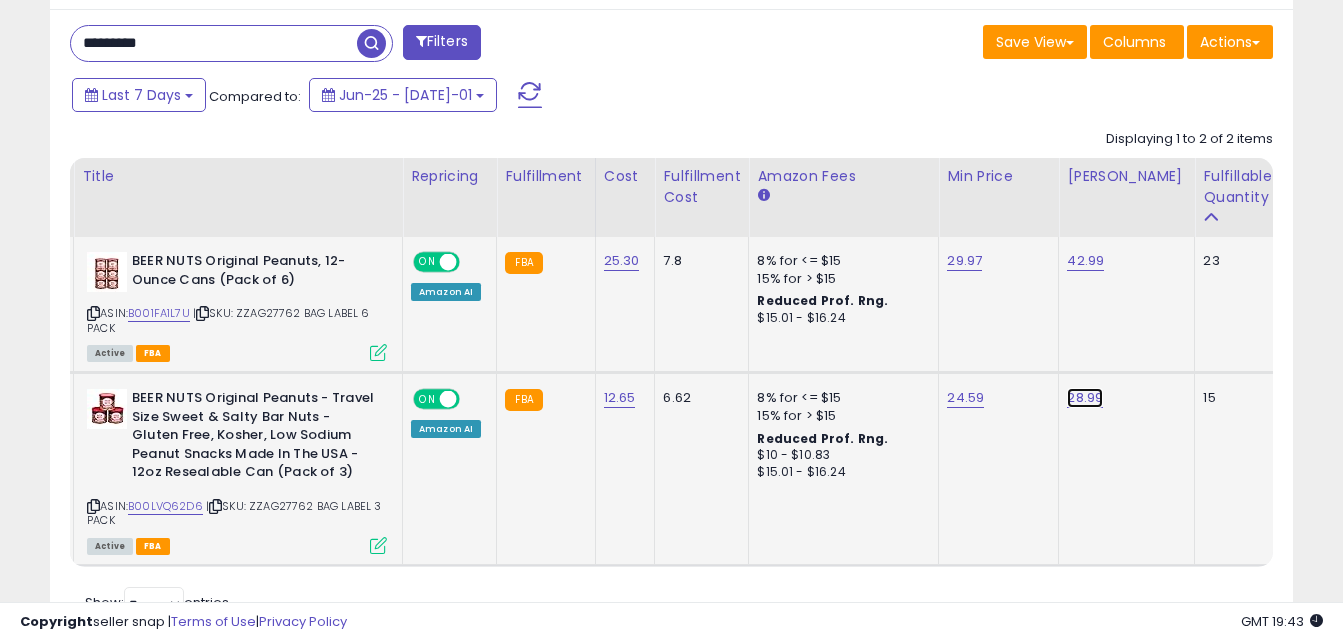 click on "28.99" at bounding box center [1085, 261] 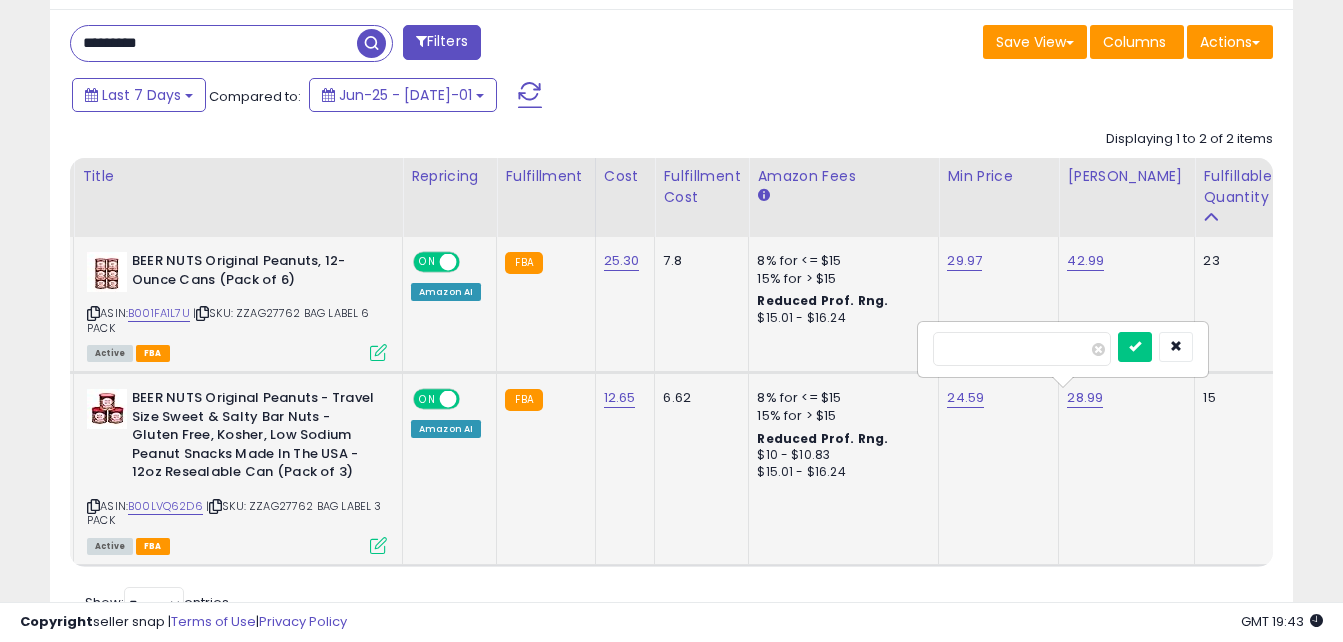 click on "*****" at bounding box center [1022, 349] 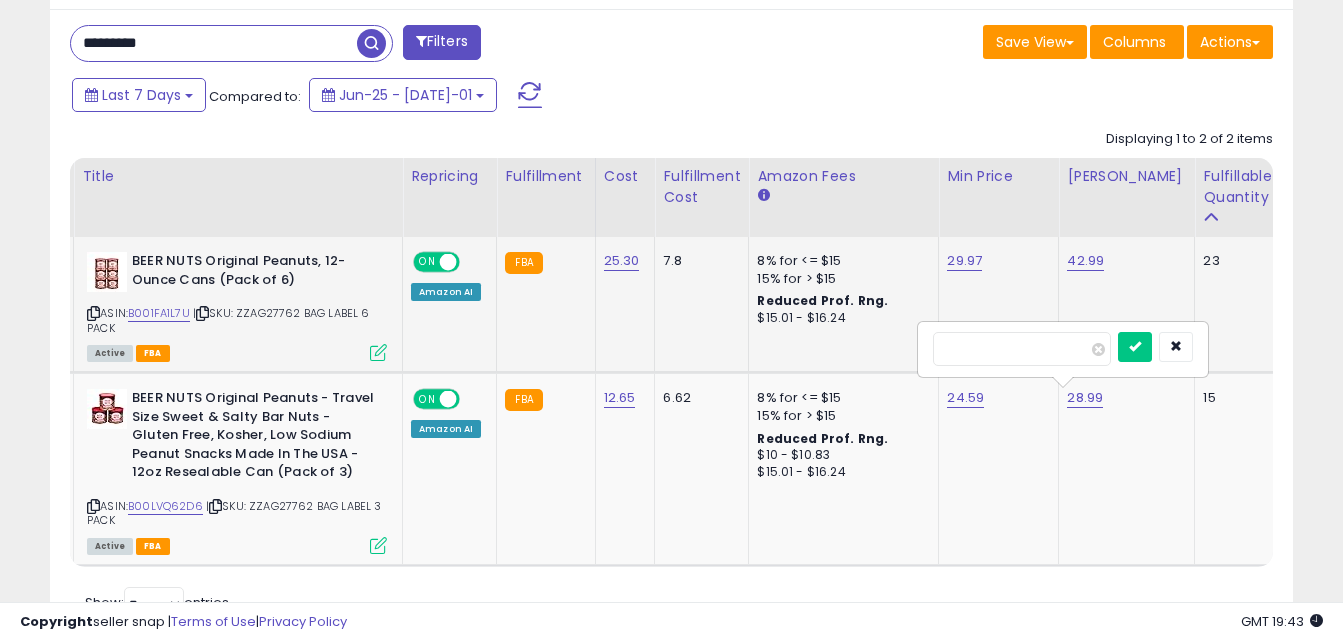drag, startPoint x: 990, startPoint y: 346, endPoint x: 885, endPoint y: 338, distance: 105.30432 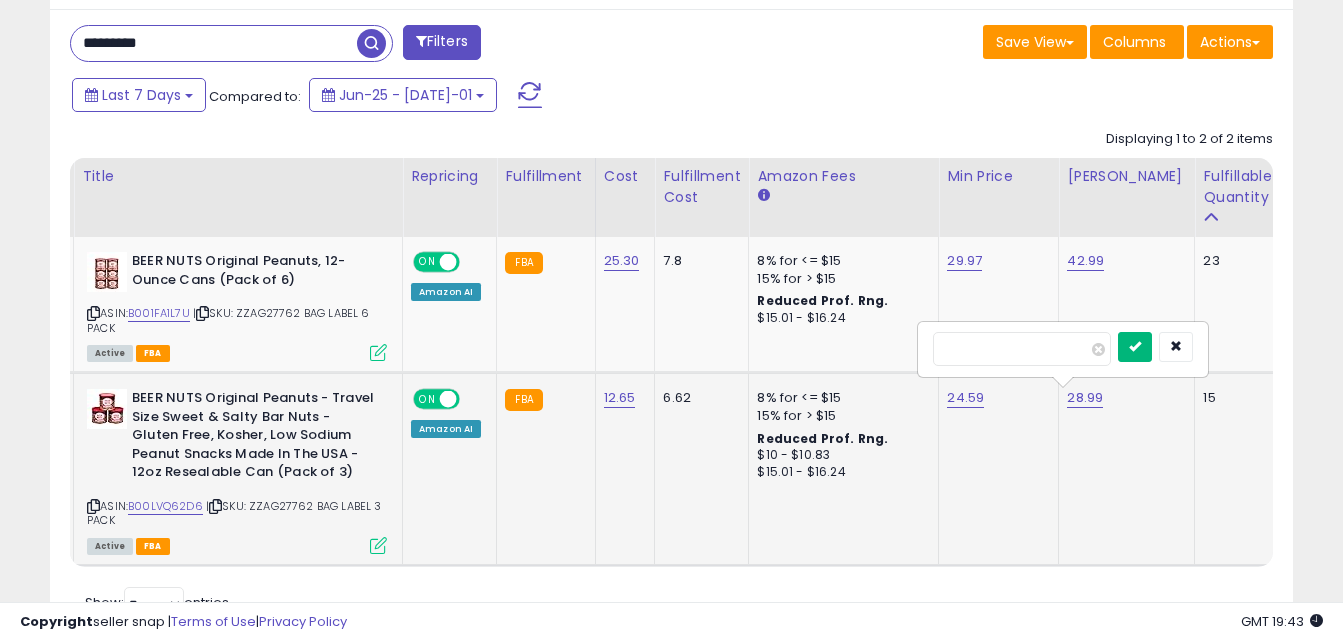 type on "*****" 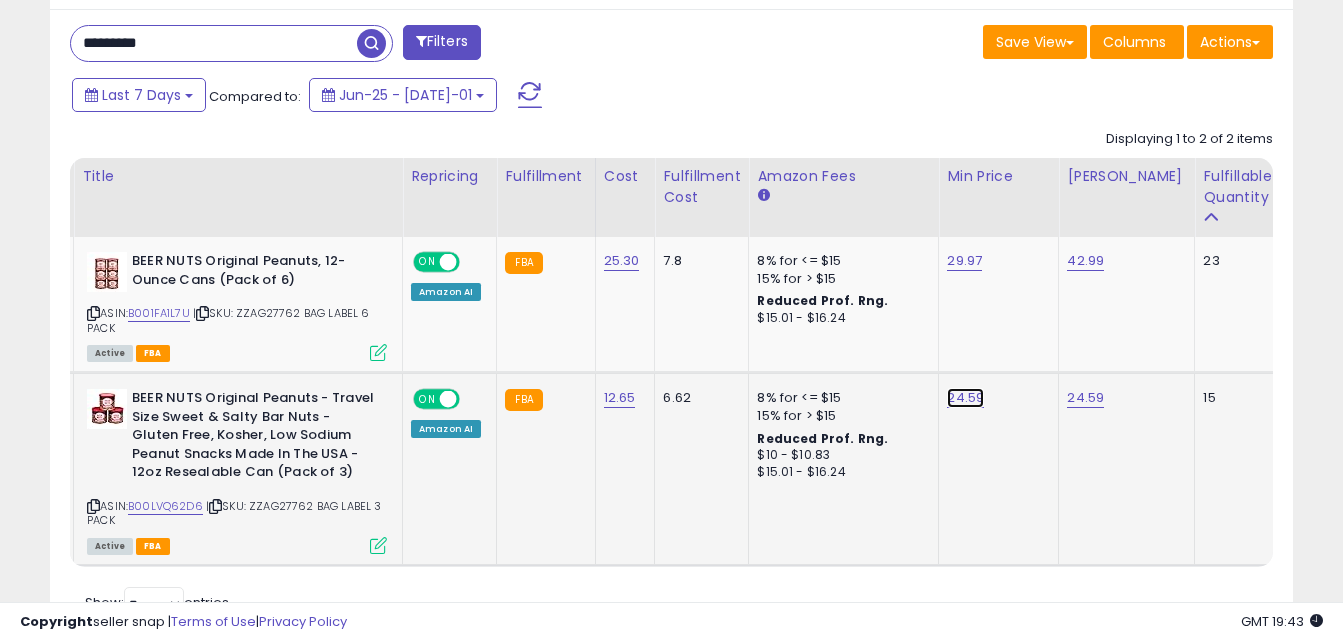 click on "24.59" at bounding box center (964, 261) 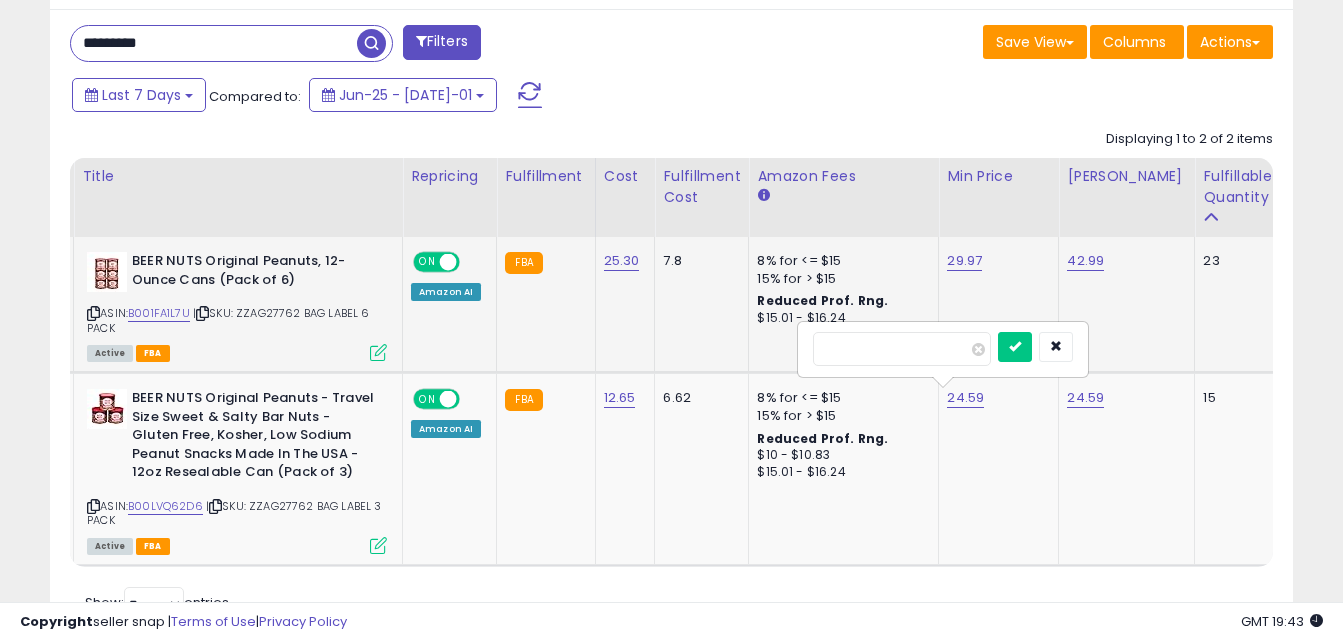 drag, startPoint x: 874, startPoint y: 349, endPoint x: 785, endPoint y: 350, distance: 89.005615 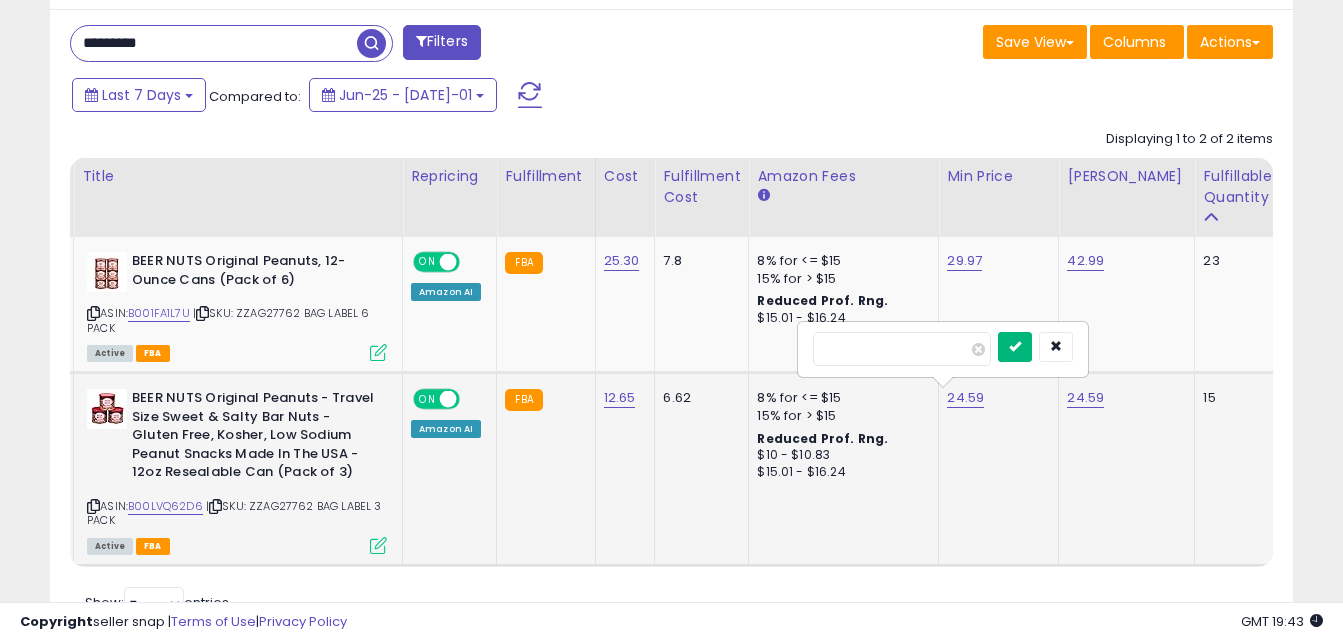 type on "*****" 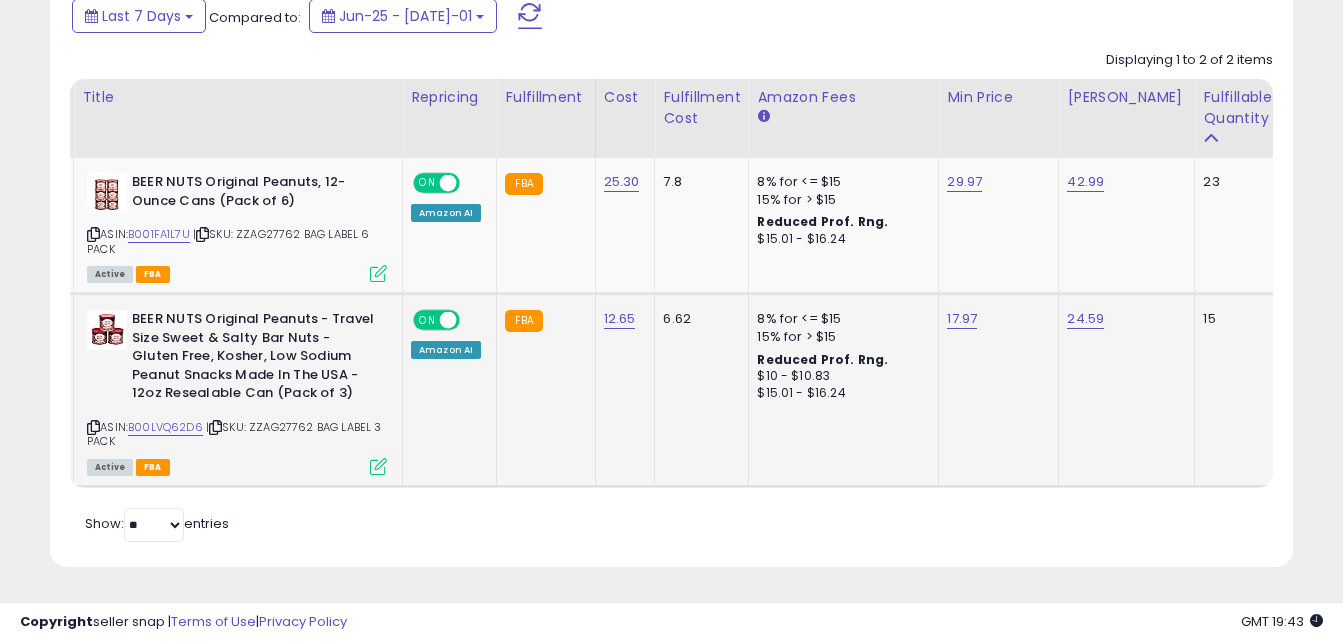 scroll, scrollTop: 0, scrollLeft: 0, axis: both 